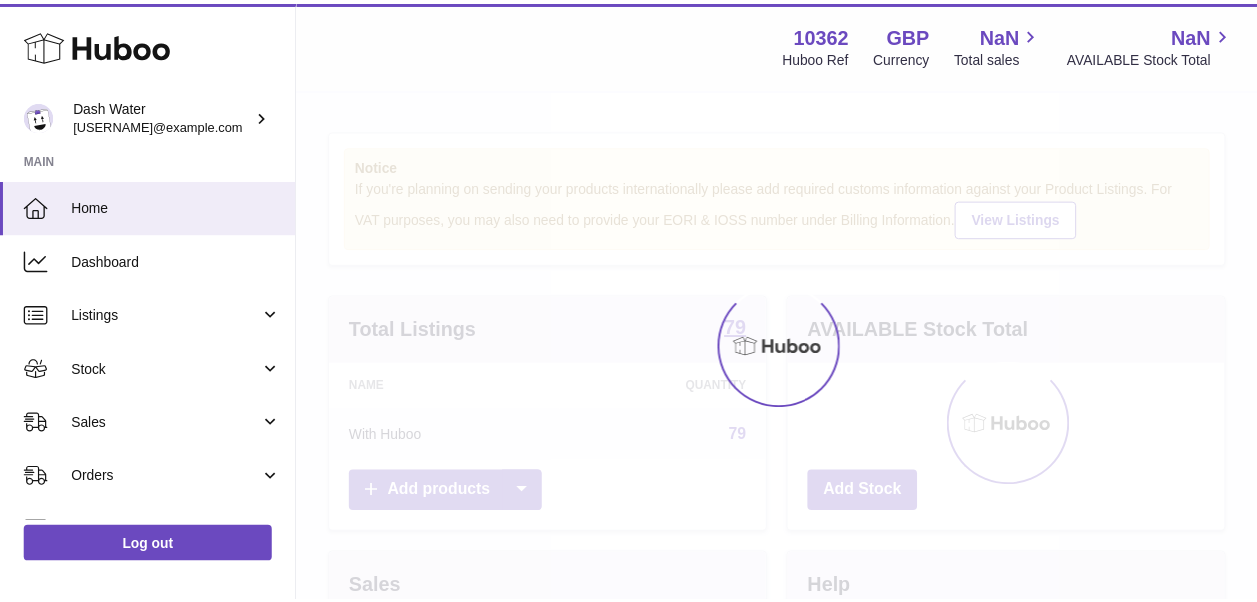 scroll, scrollTop: 0, scrollLeft: 0, axis: both 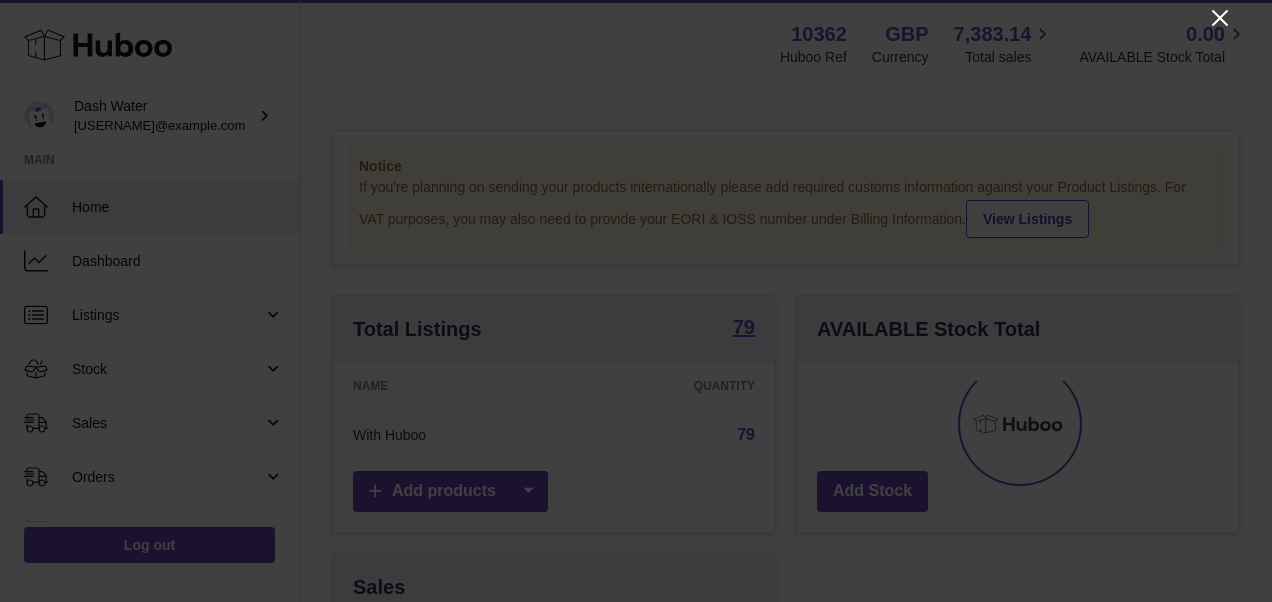 click 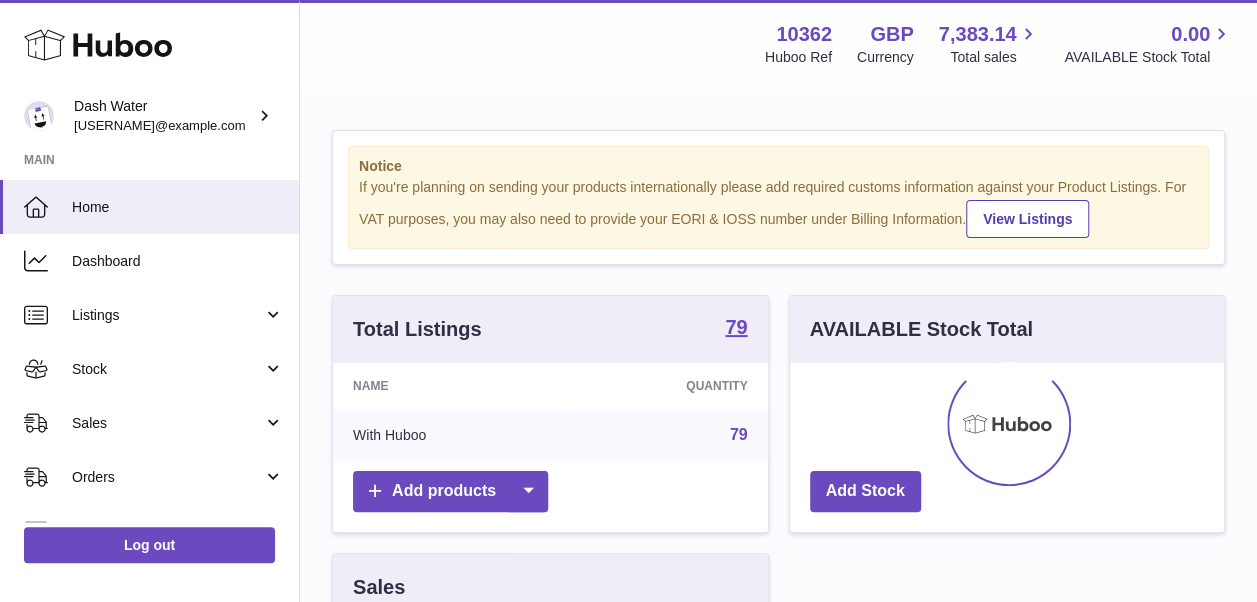 scroll, scrollTop: 312, scrollLeft: 434, axis: both 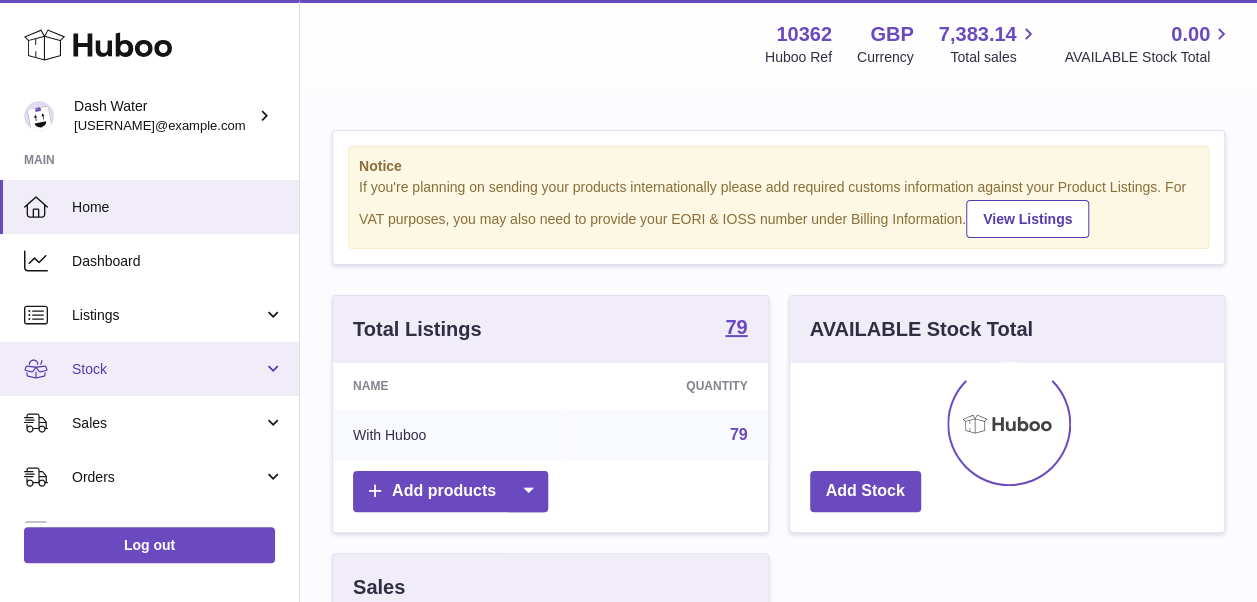 click on "Stock" at bounding box center (149, 369) 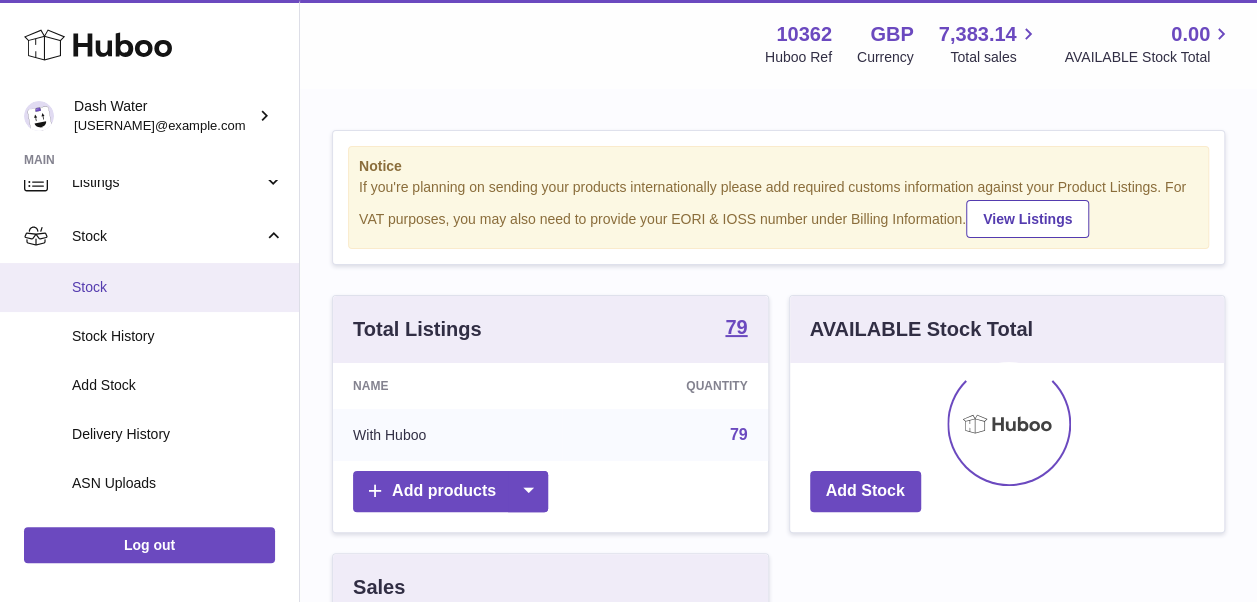 scroll, scrollTop: 200, scrollLeft: 0, axis: vertical 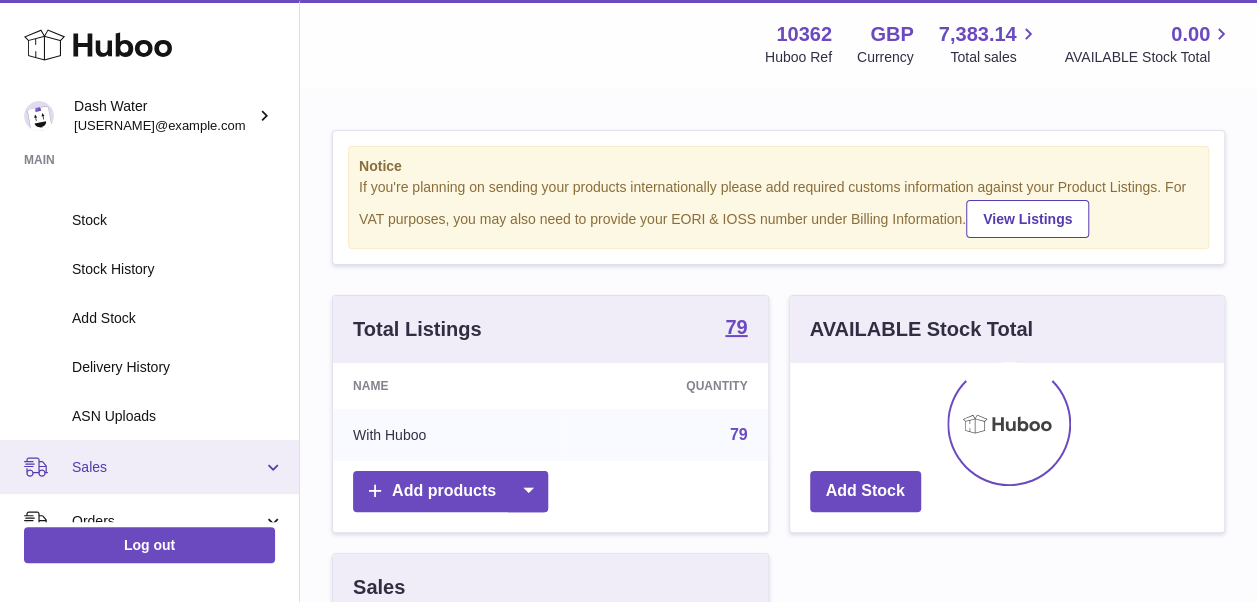 click on "Sales" at bounding box center [167, 467] 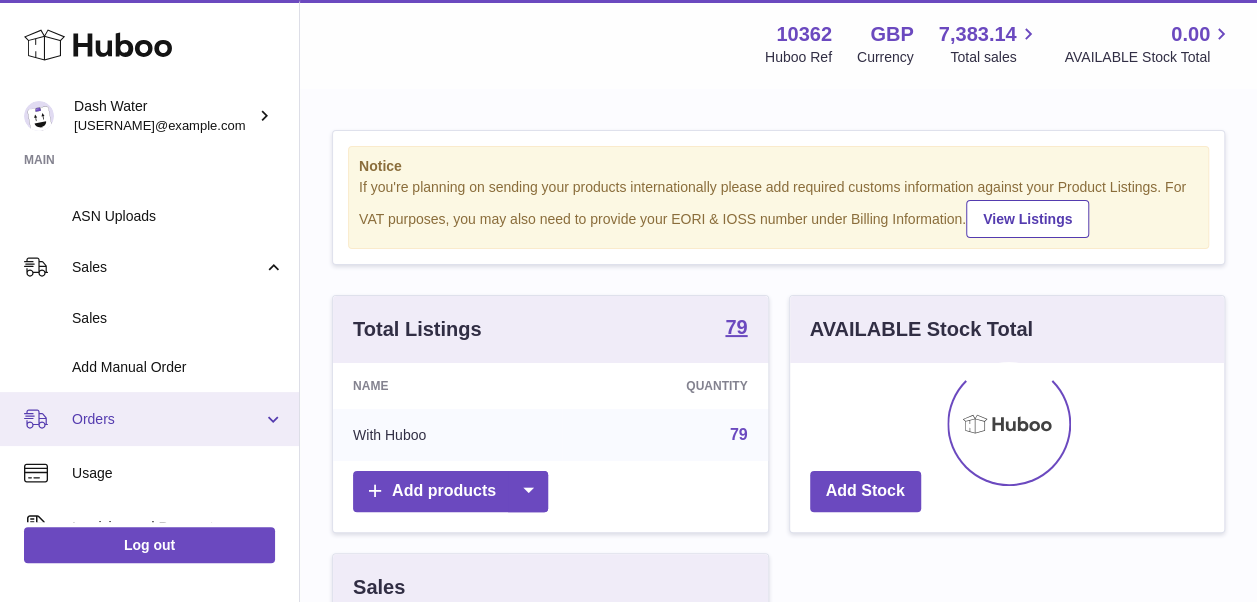 click on "Orders" at bounding box center [167, 419] 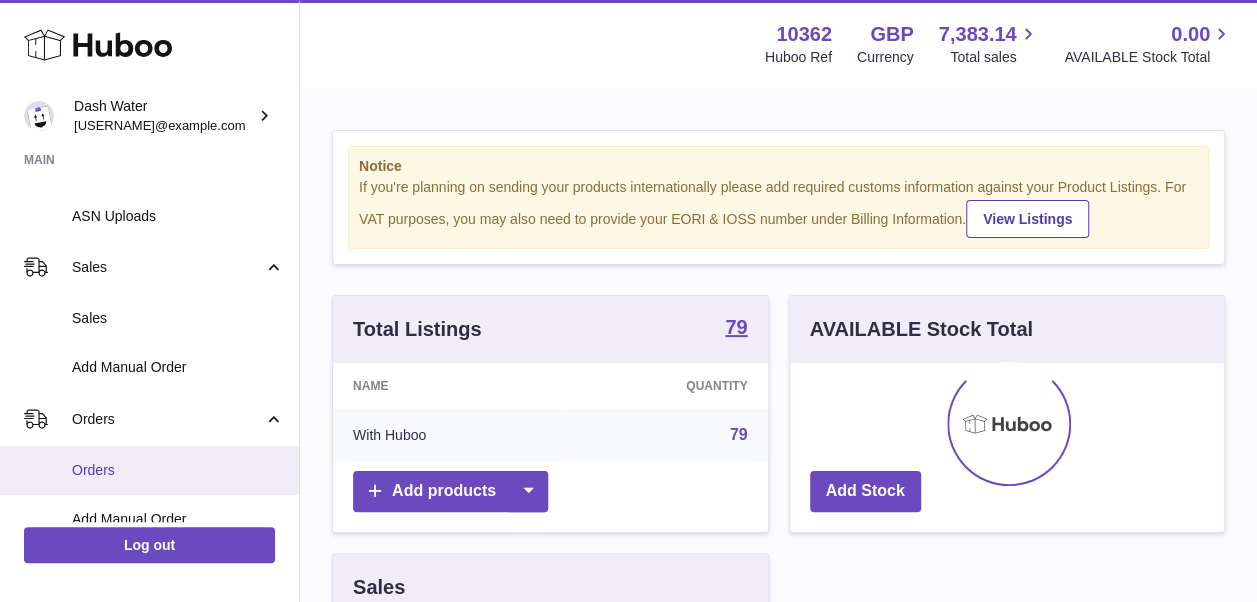 scroll, scrollTop: 500, scrollLeft: 0, axis: vertical 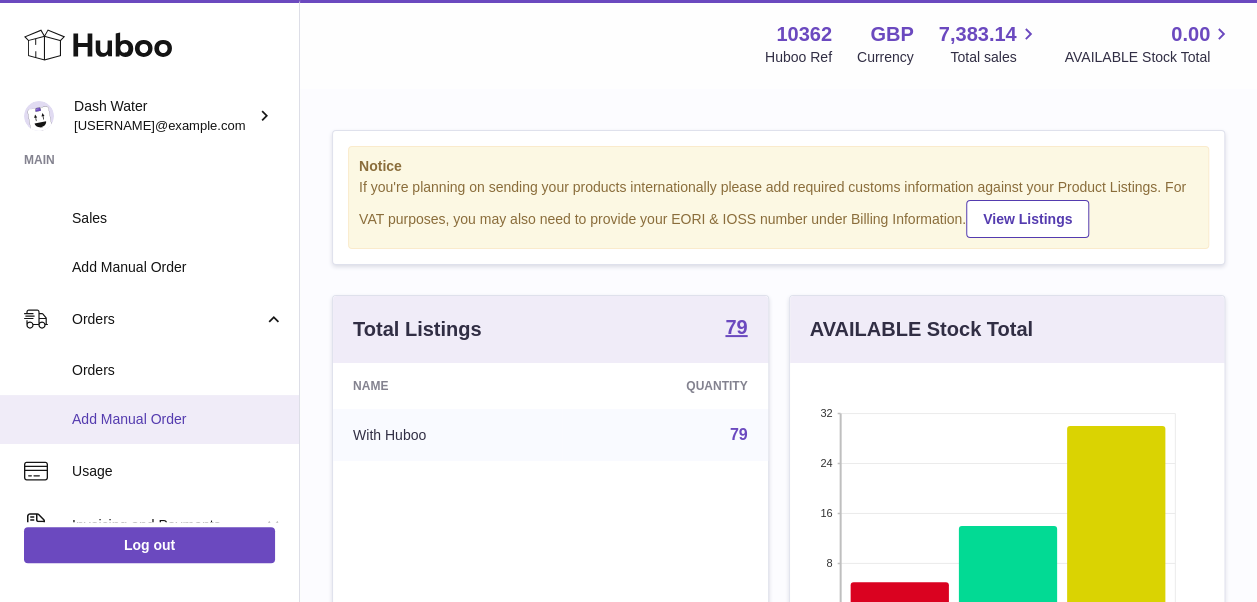 click on "Add Manual Order" at bounding box center (178, 419) 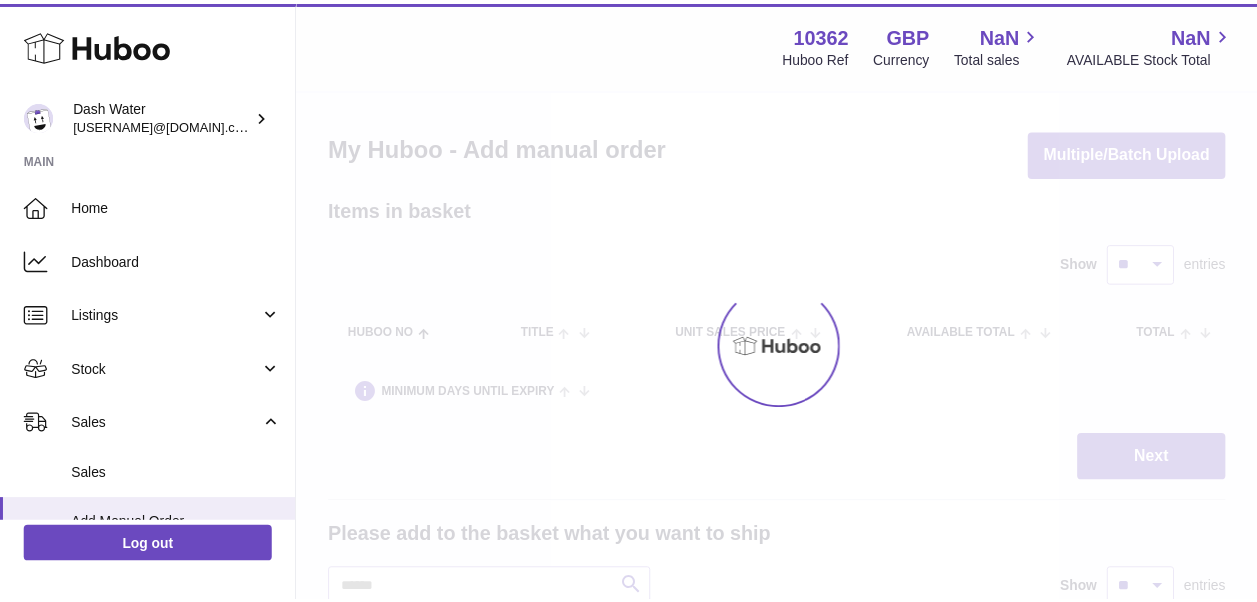 scroll, scrollTop: 0, scrollLeft: 0, axis: both 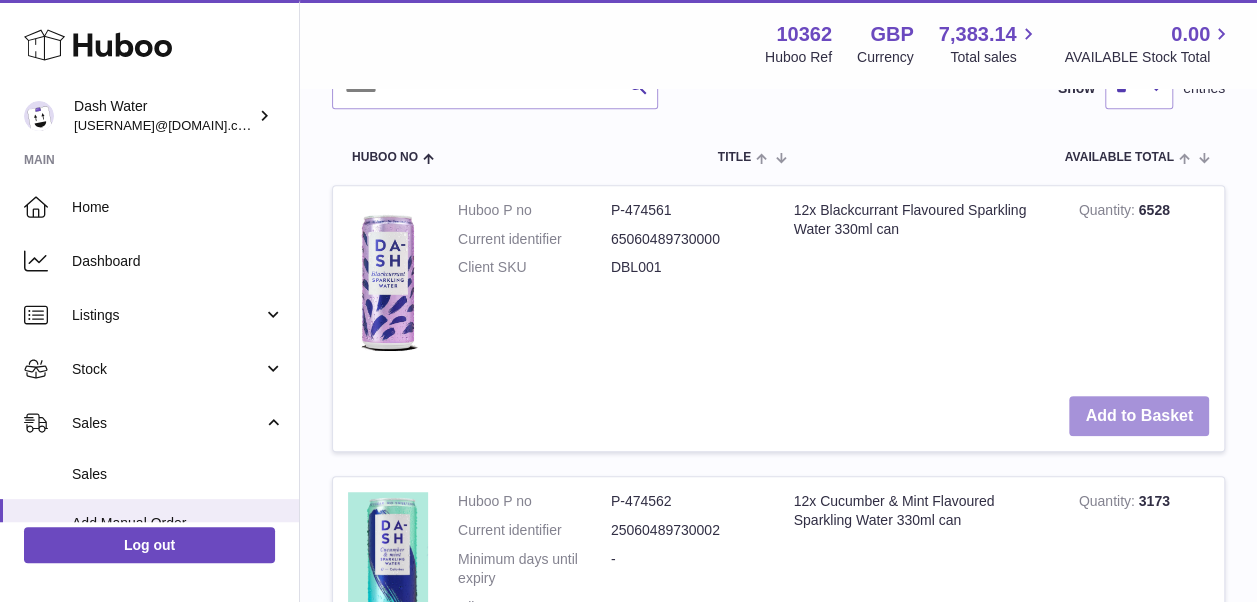 click on "Add to Basket" at bounding box center (1139, 416) 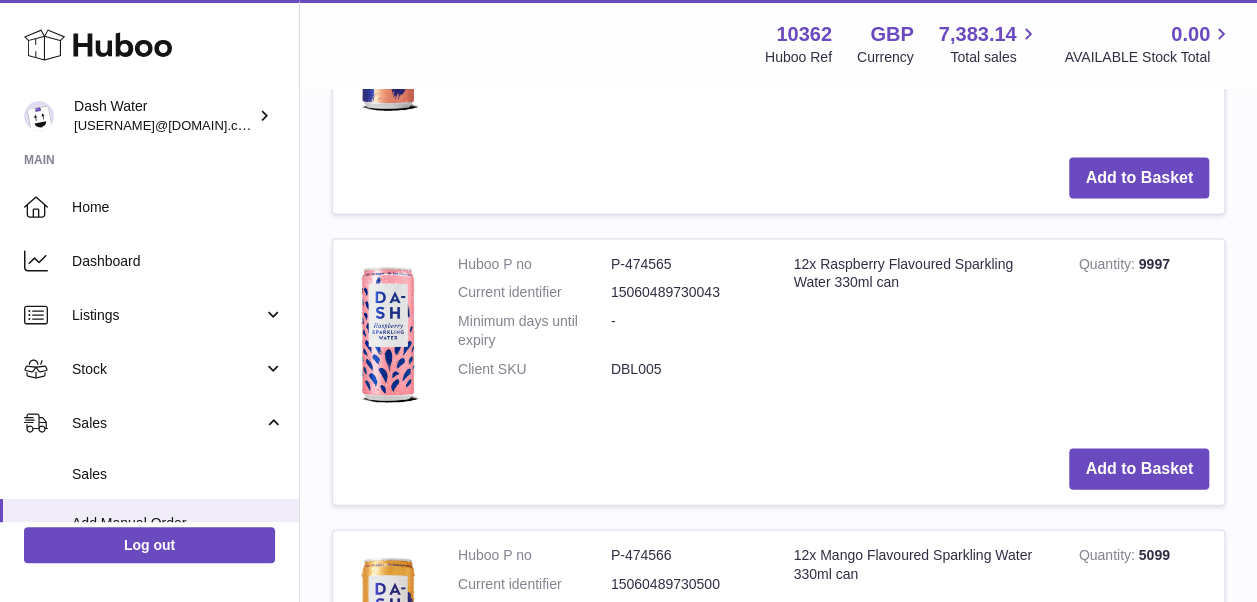 scroll, scrollTop: 1890, scrollLeft: 0, axis: vertical 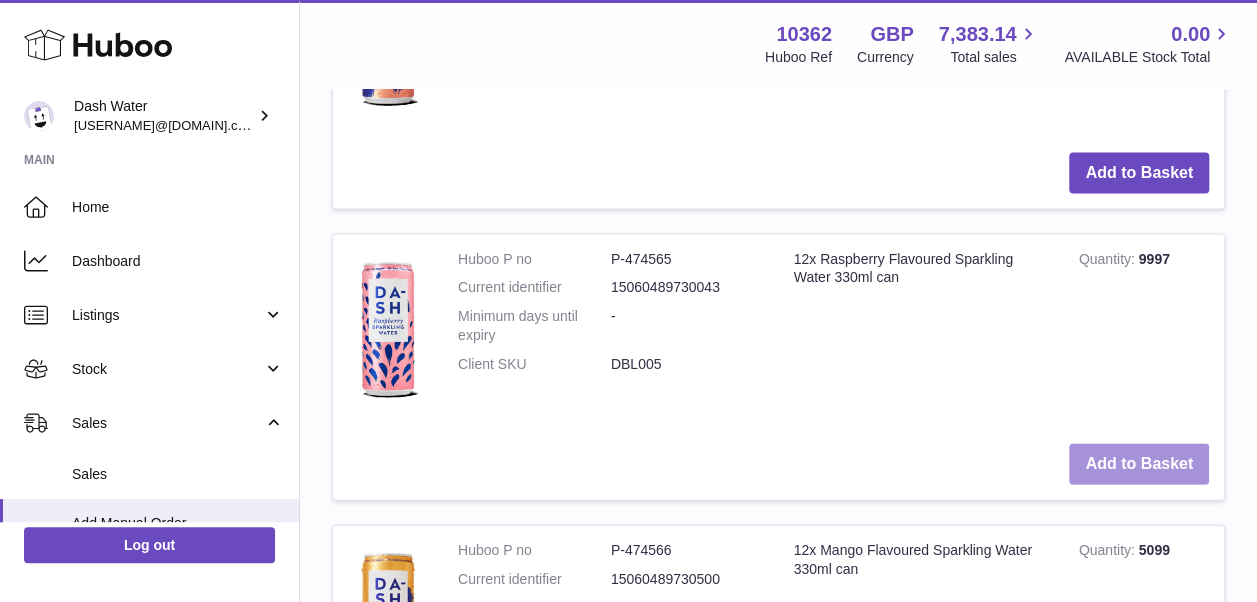 click on "Add to Basket" at bounding box center [1139, 464] 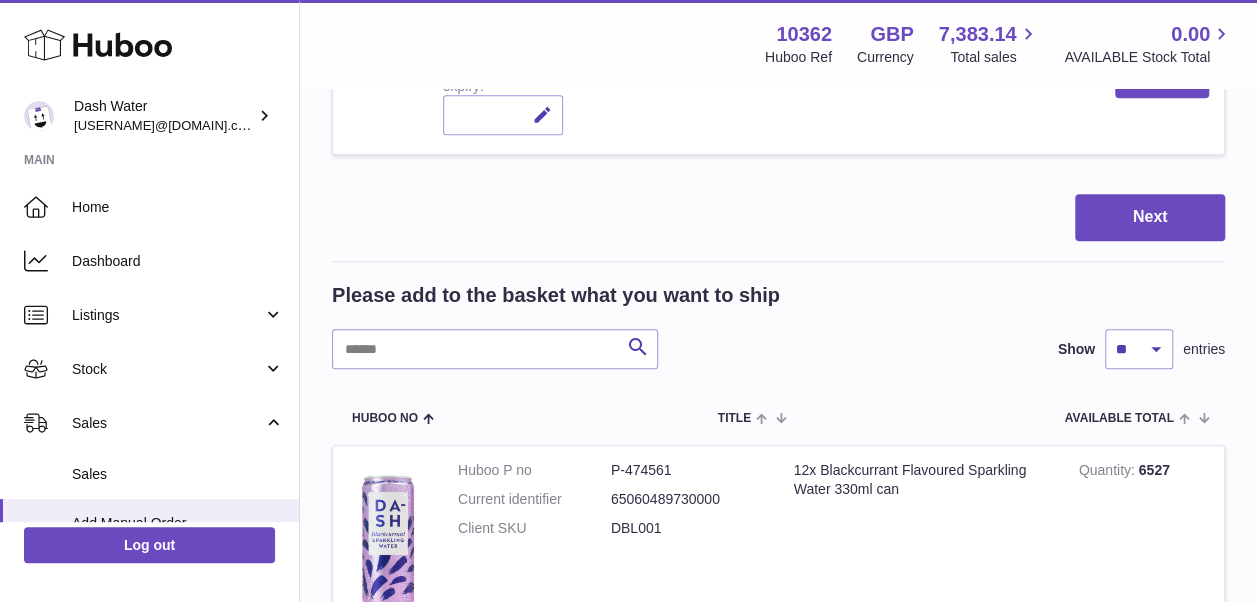scroll, scrollTop: 822, scrollLeft: 0, axis: vertical 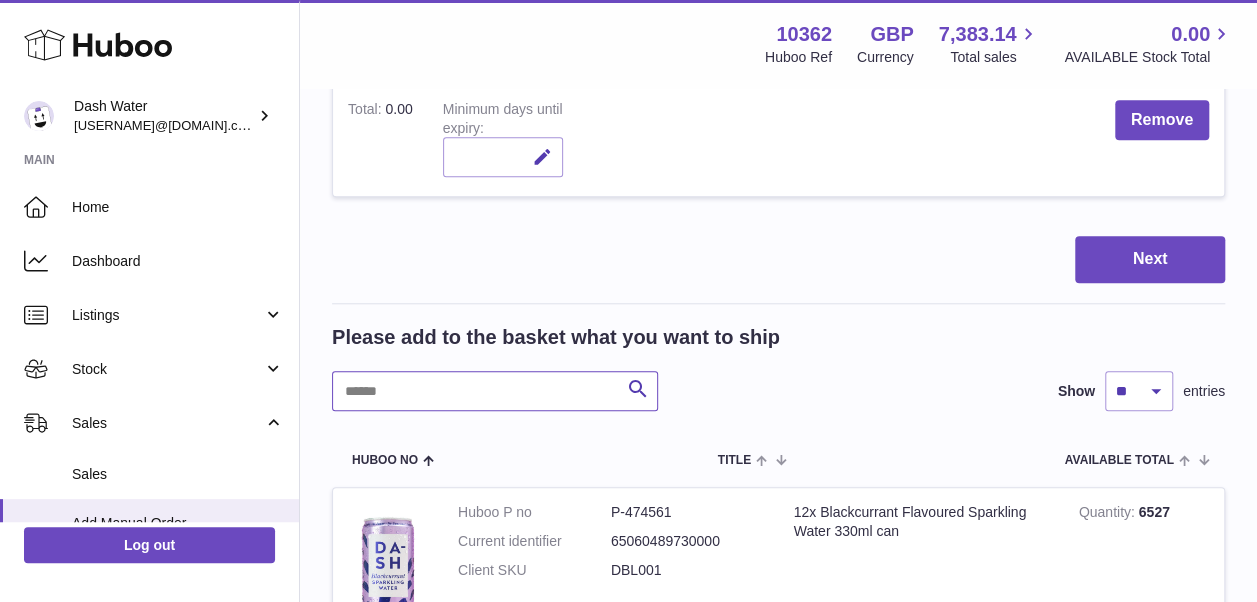 click at bounding box center (495, 391) 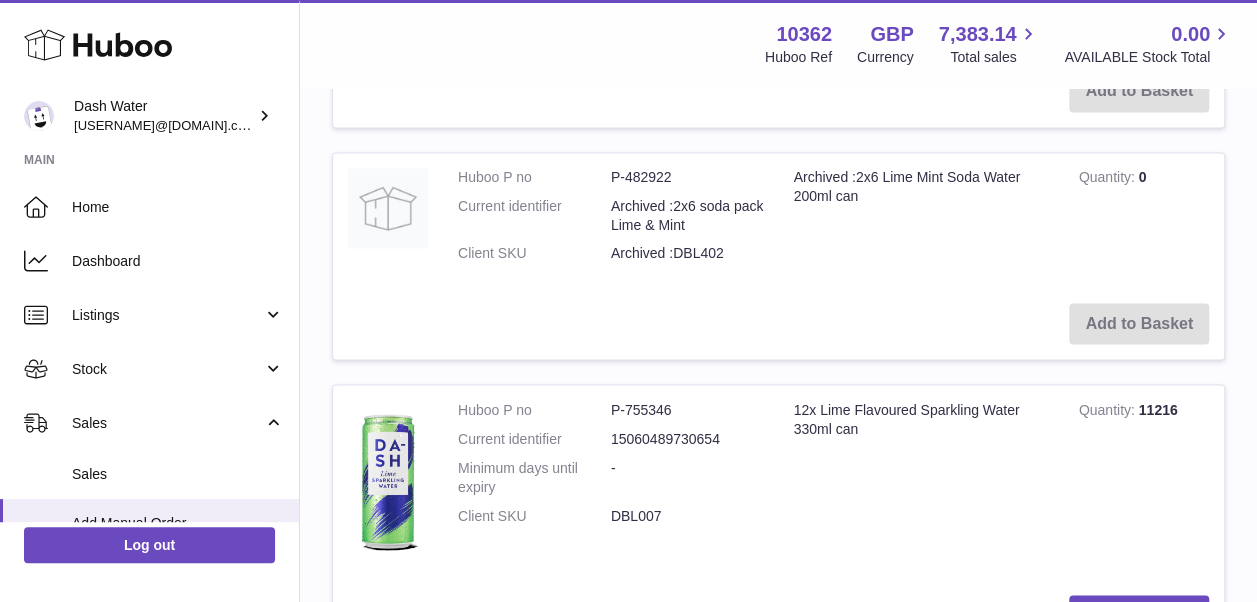 scroll, scrollTop: 1922, scrollLeft: 0, axis: vertical 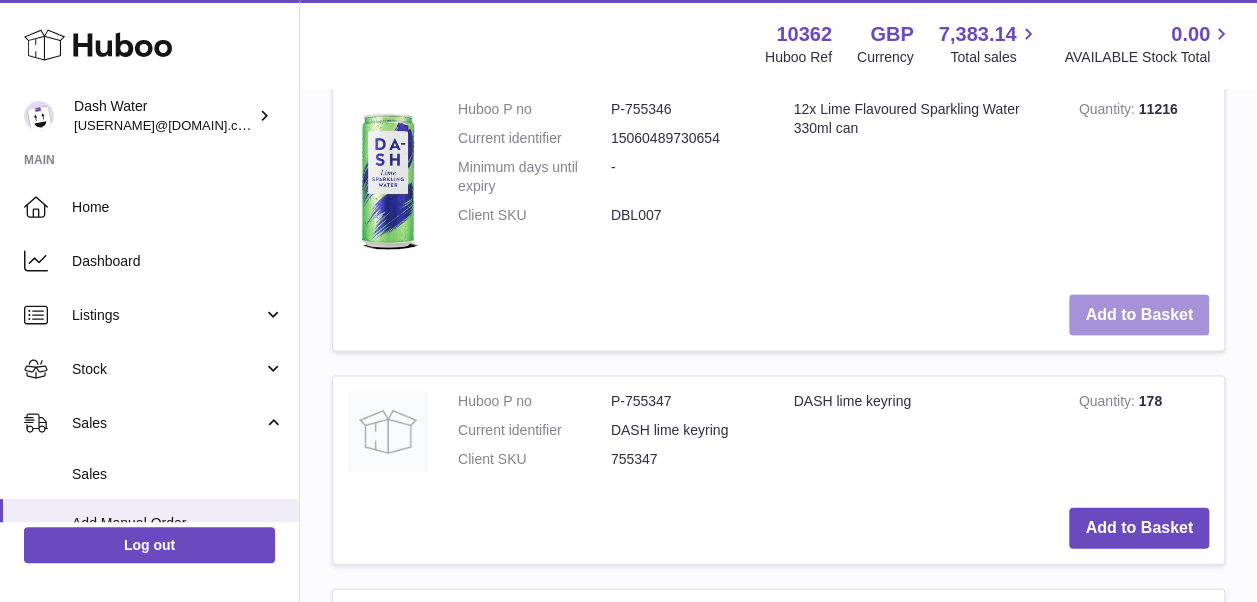 click on "Add to Basket" at bounding box center (1139, 315) 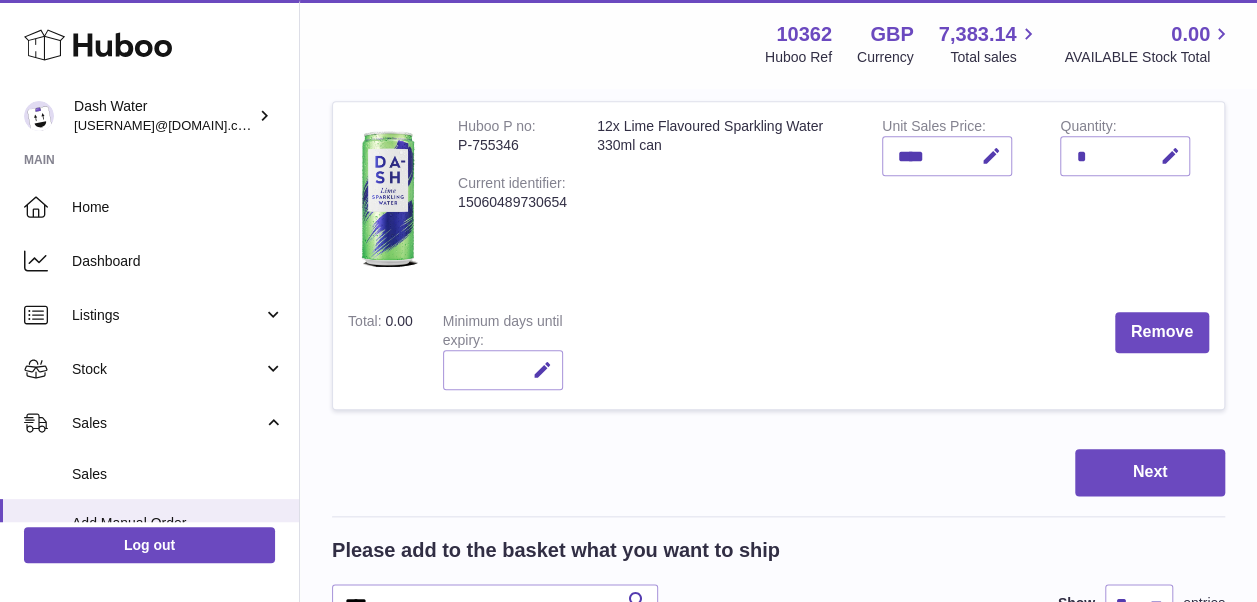 scroll, scrollTop: 1054, scrollLeft: 0, axis: vertical 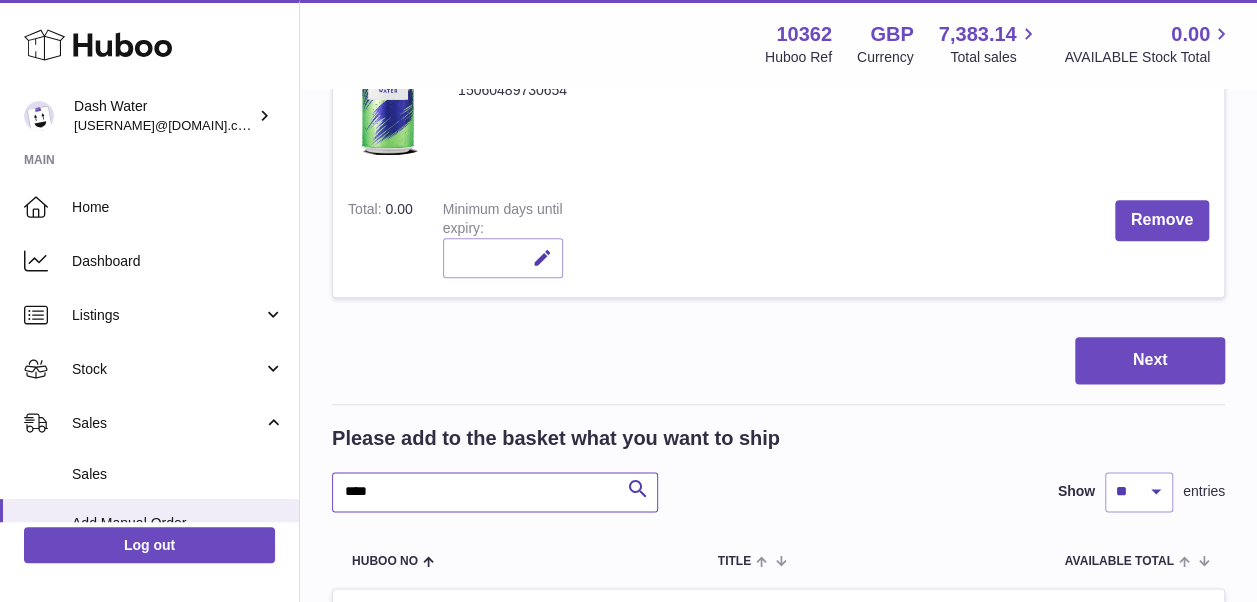 click on "****" at bounding box center [495, 492] 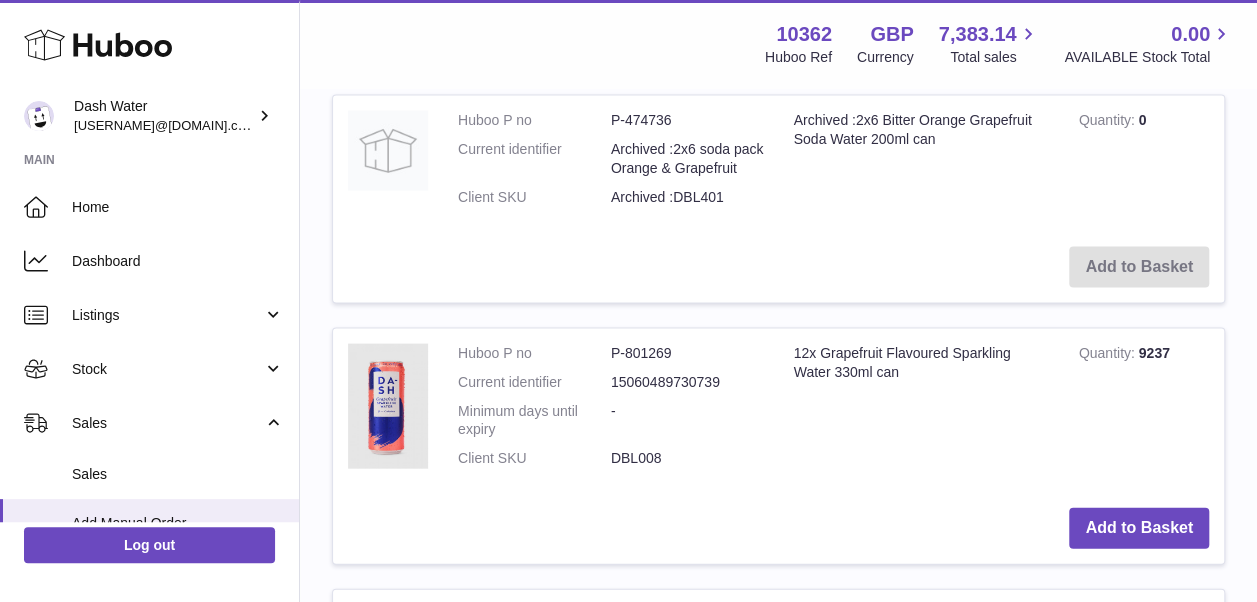 scroll, scrollTop: 2054, scrollLeft: 0, axis: vertical 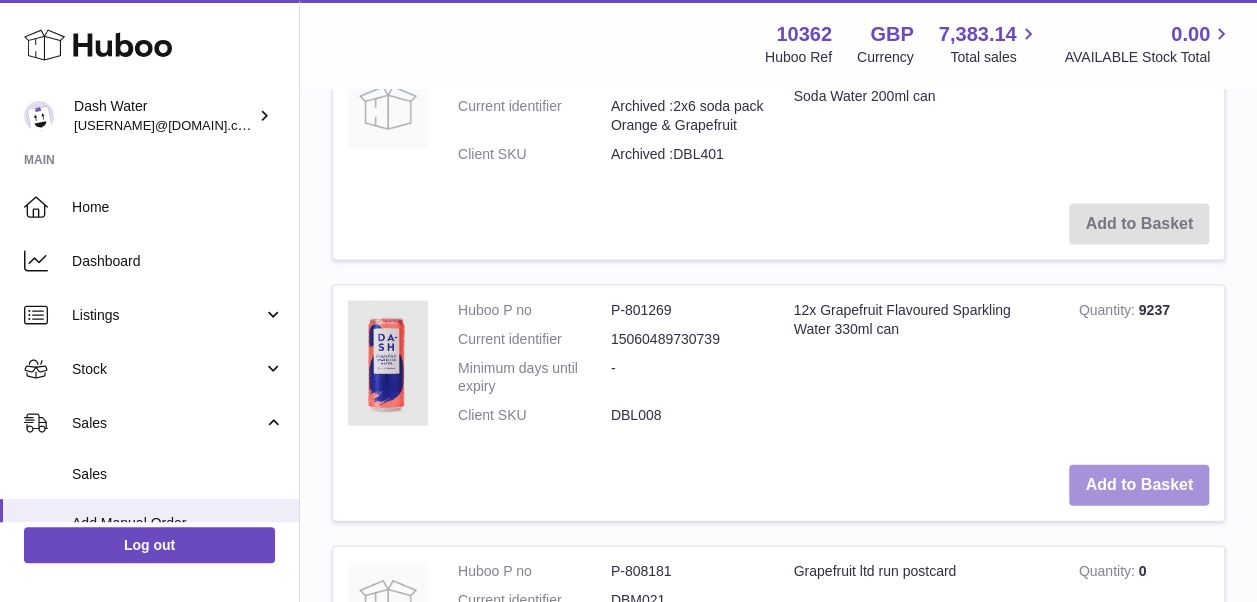 type on "******" 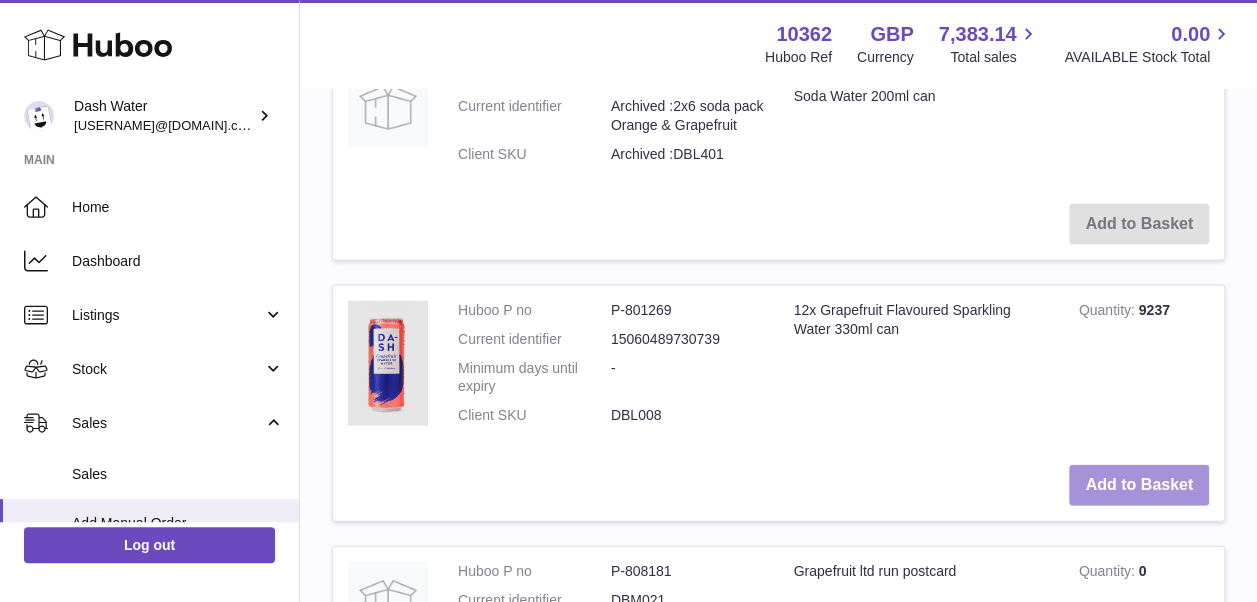 click on "Add to Basket" at bounding box center (1139, 485) 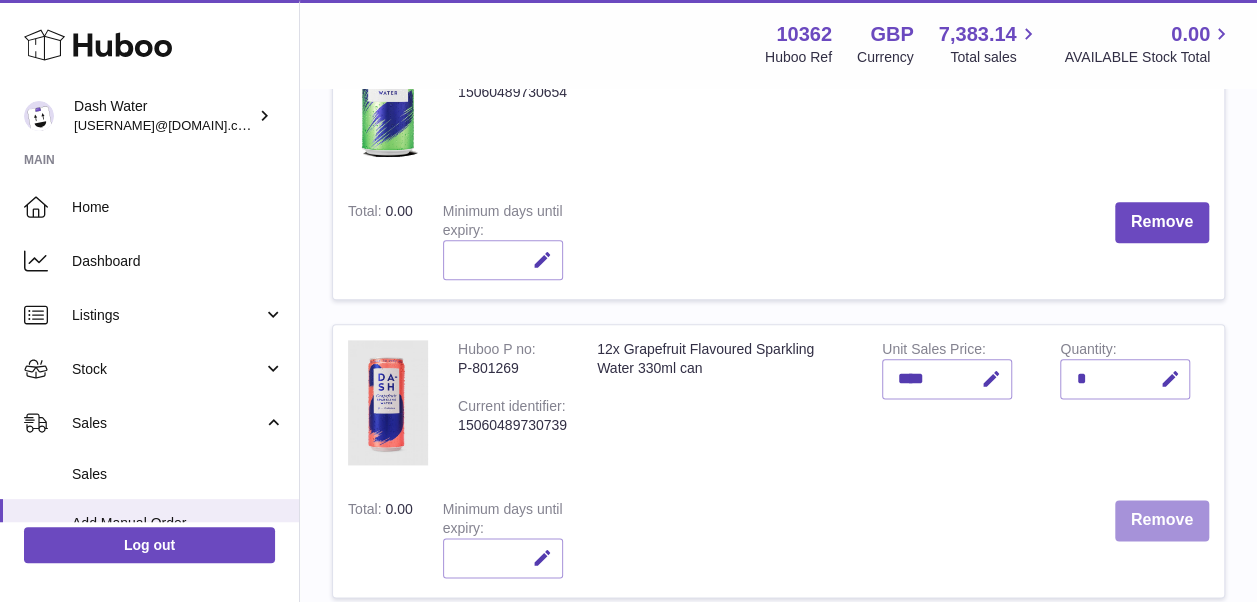 scroll, scrollTop: 1452, scrollLeft: 0, axis: vertical 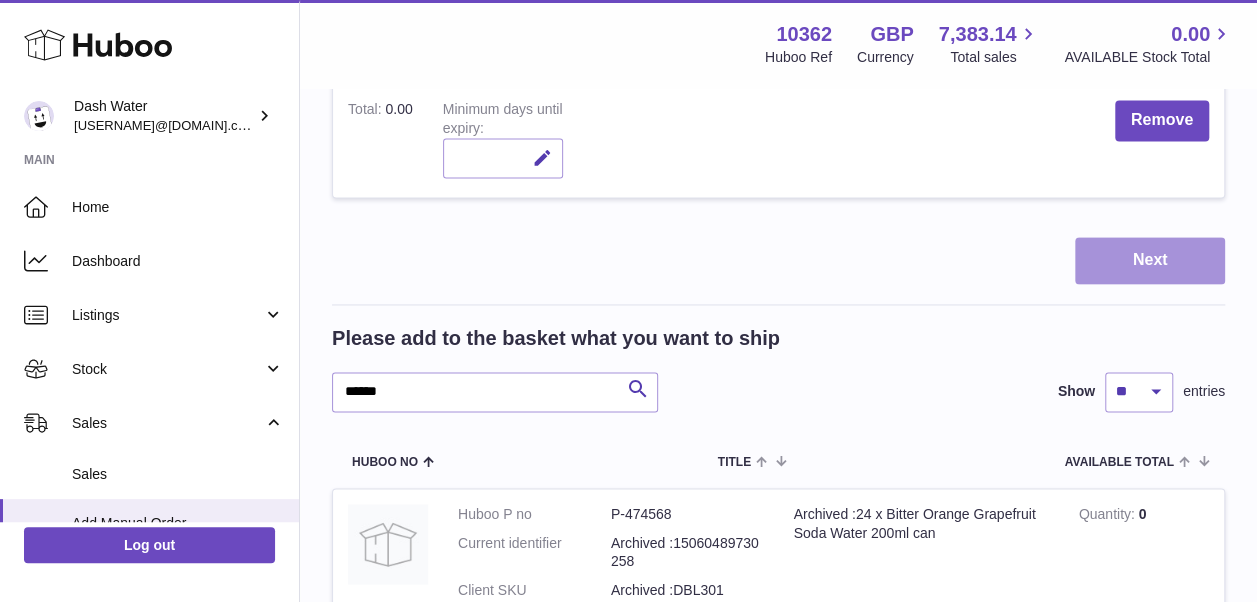 click on "Next" at bounding box center (1150, 260) 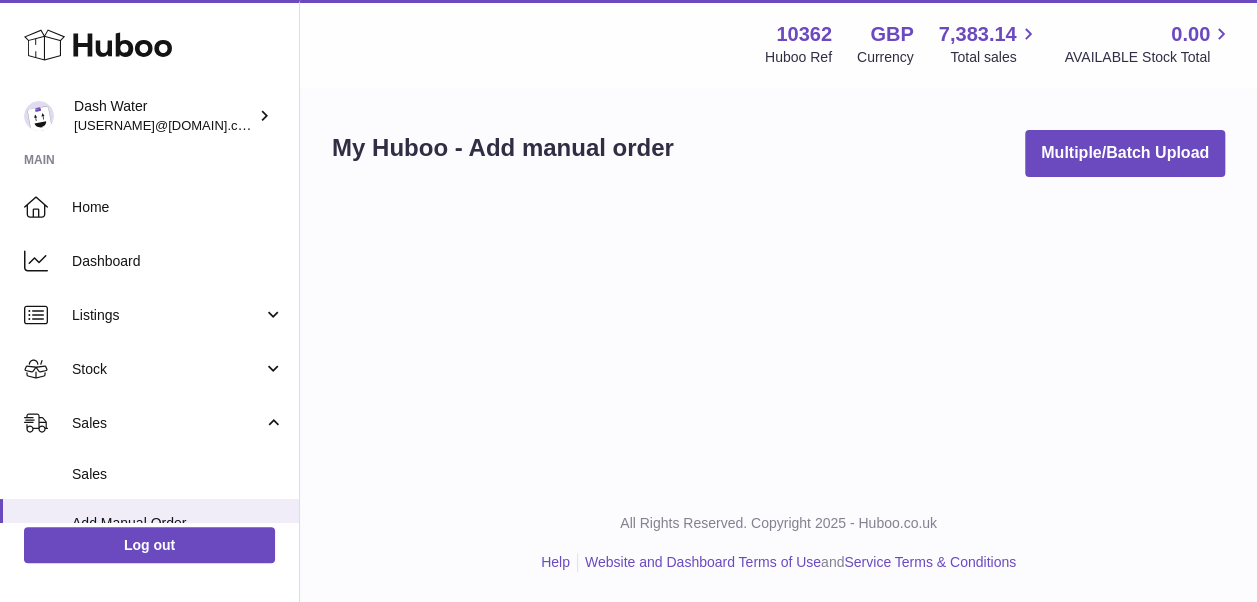 scroll, scrollTop: 0, scrollLeft: 0, axis: both 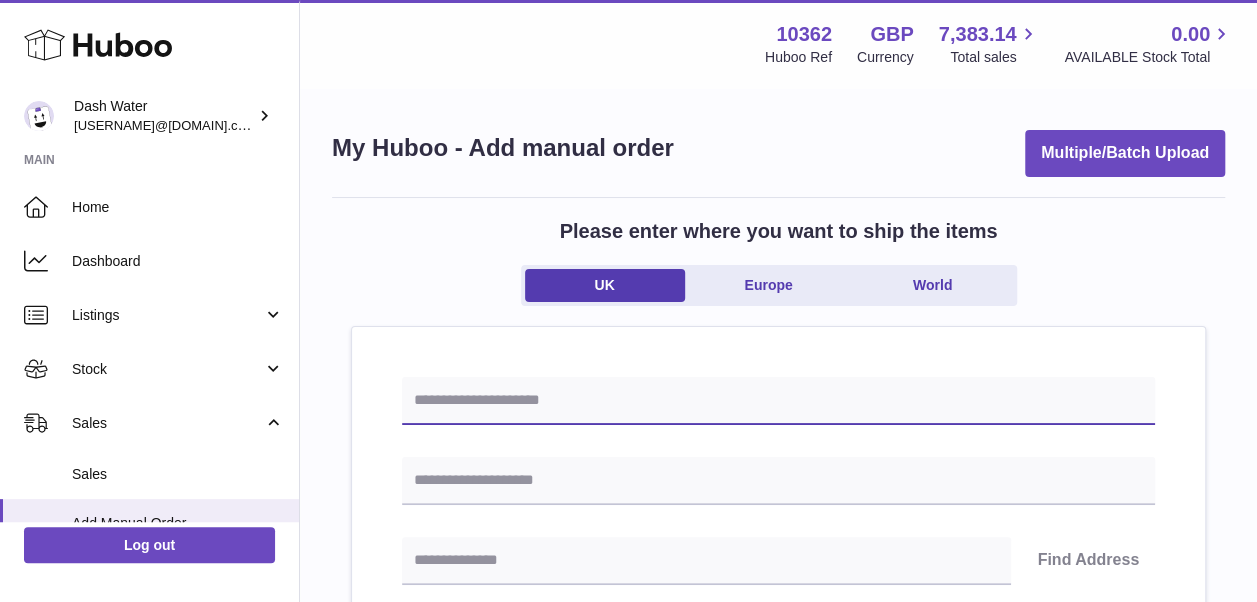 click at bounding box center (778, 401) 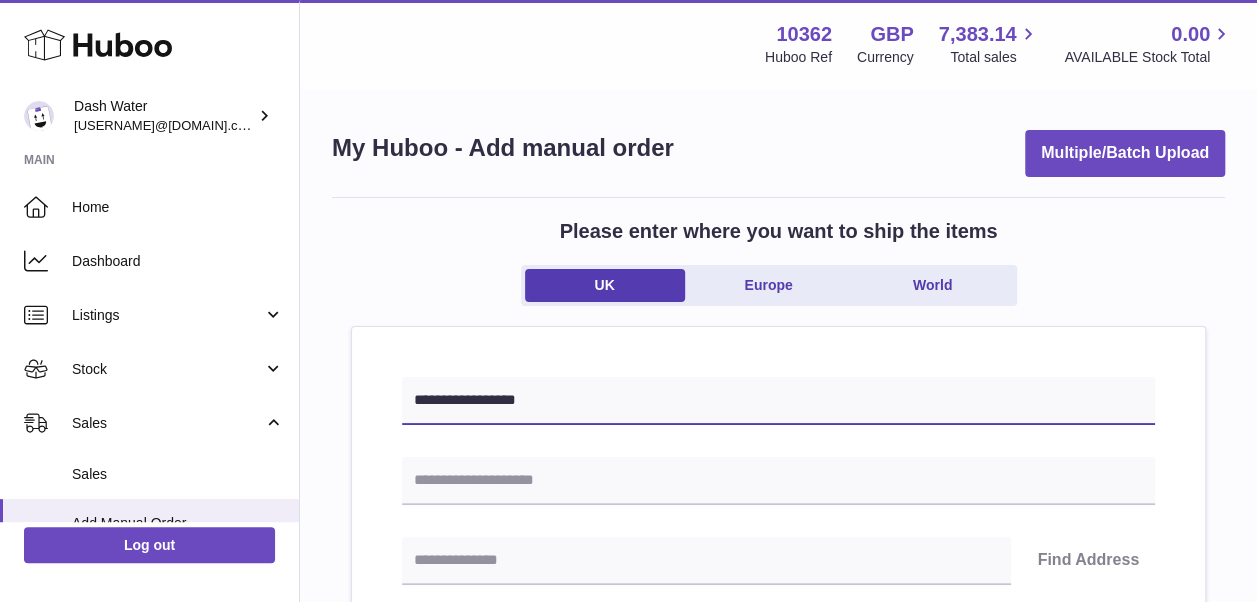 type on "**********" 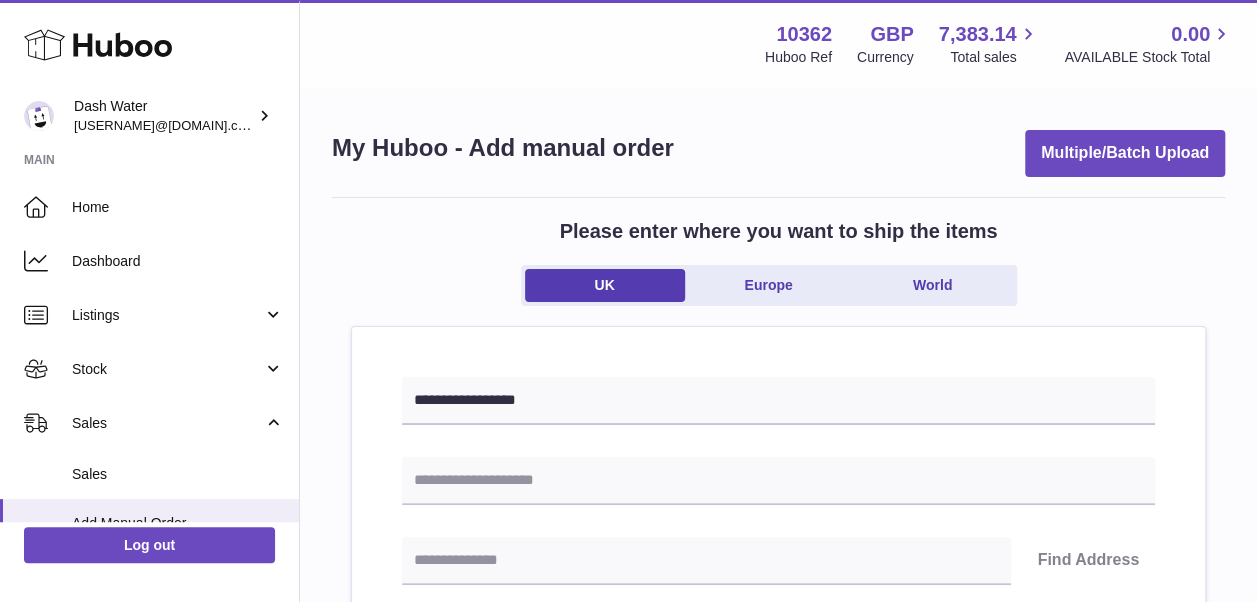 click on "**********" at bounding box center (778, 922) 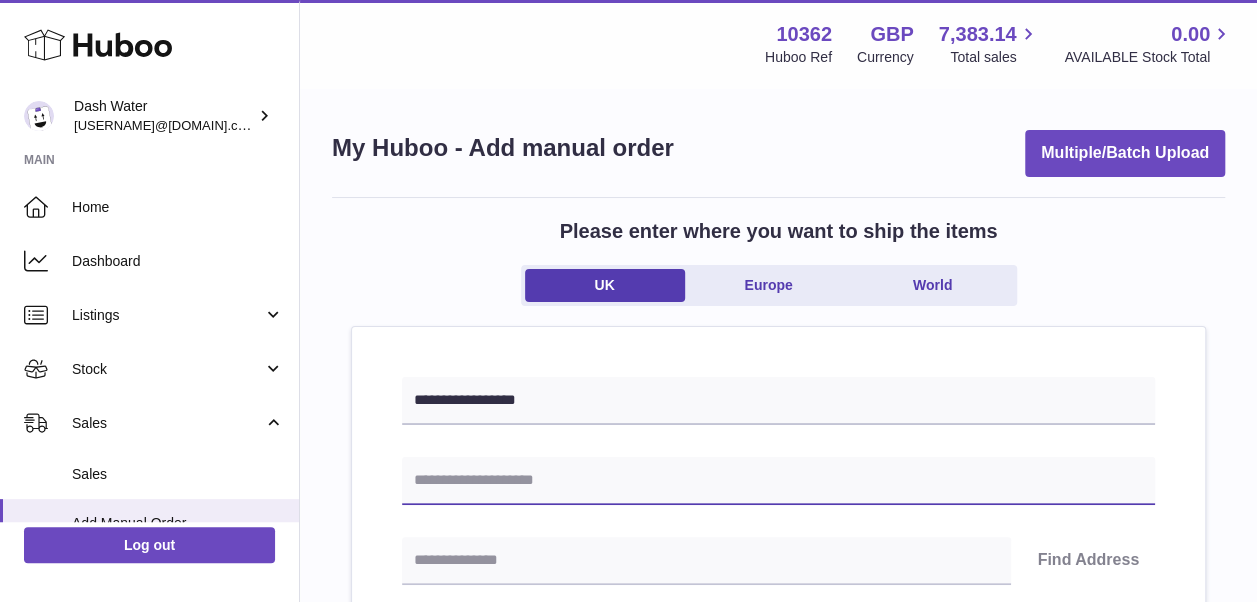 click at bounding box center (778, 481) 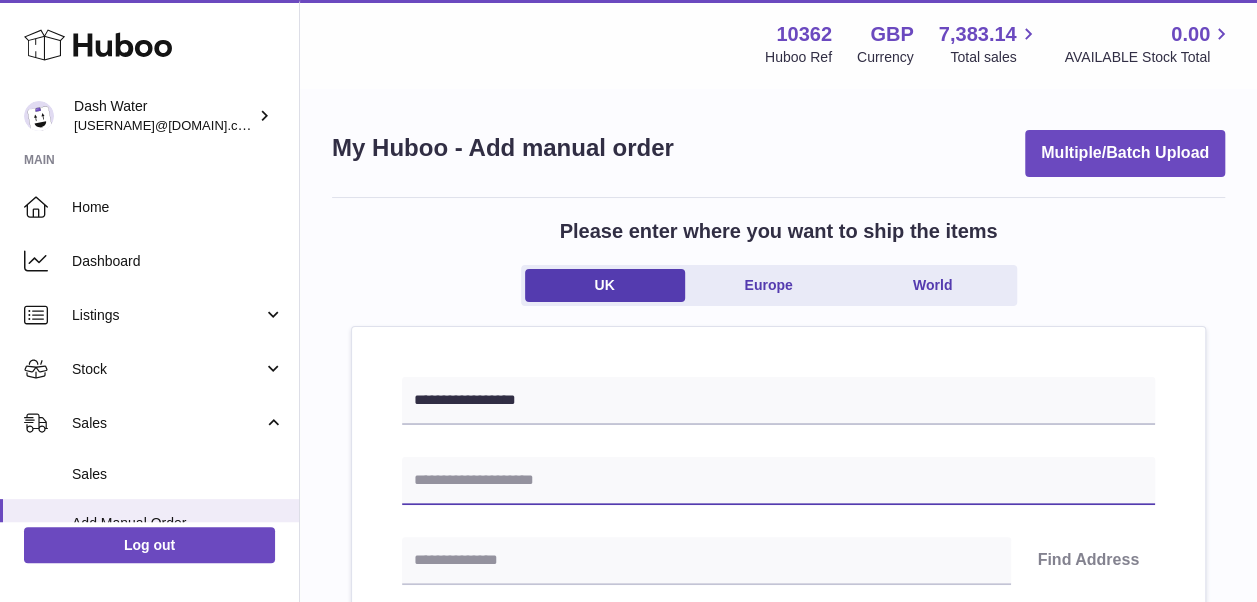 type on "**********" 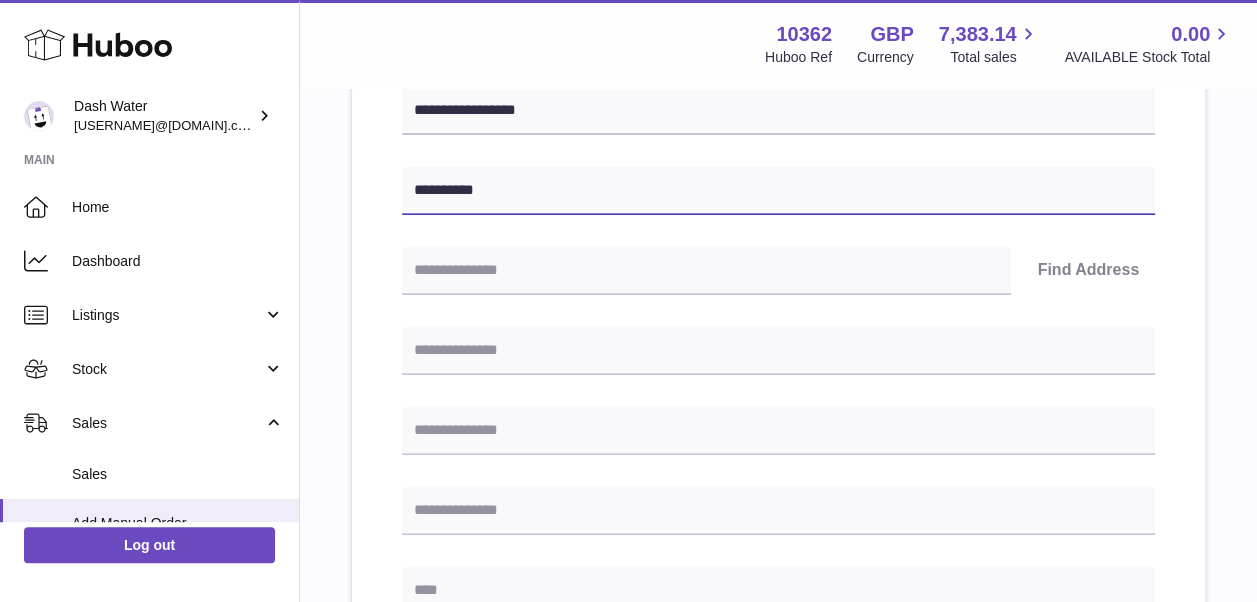 scroll, scrollTop: 300, scrollLeft: 0, axis: vertical 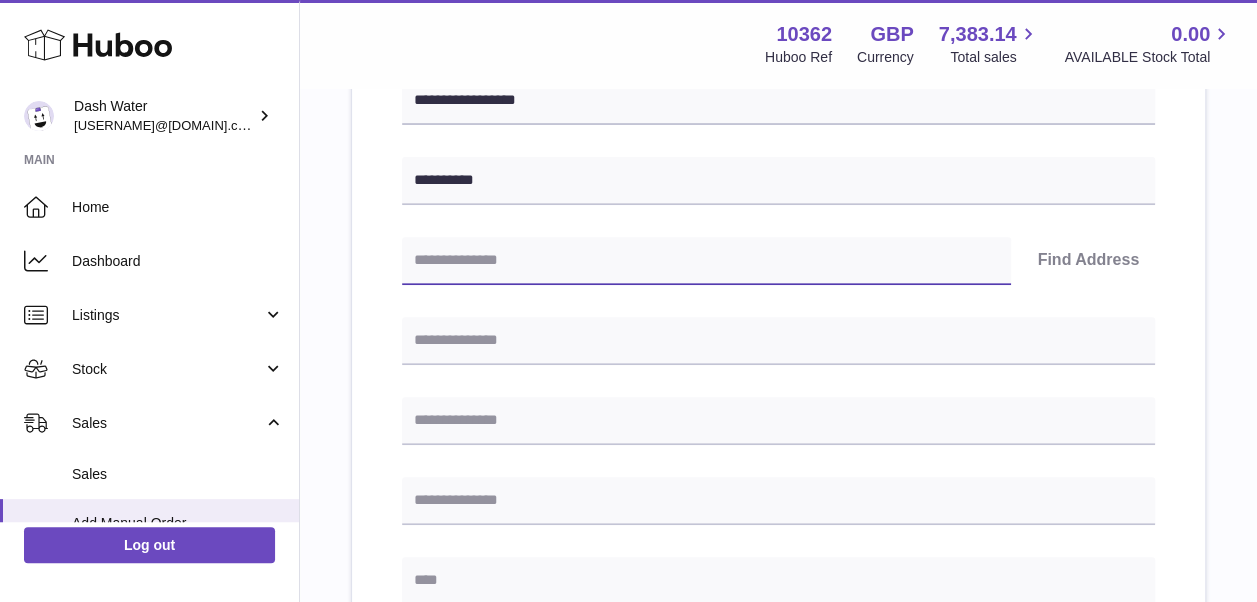 click at bounding box center [706, 261] 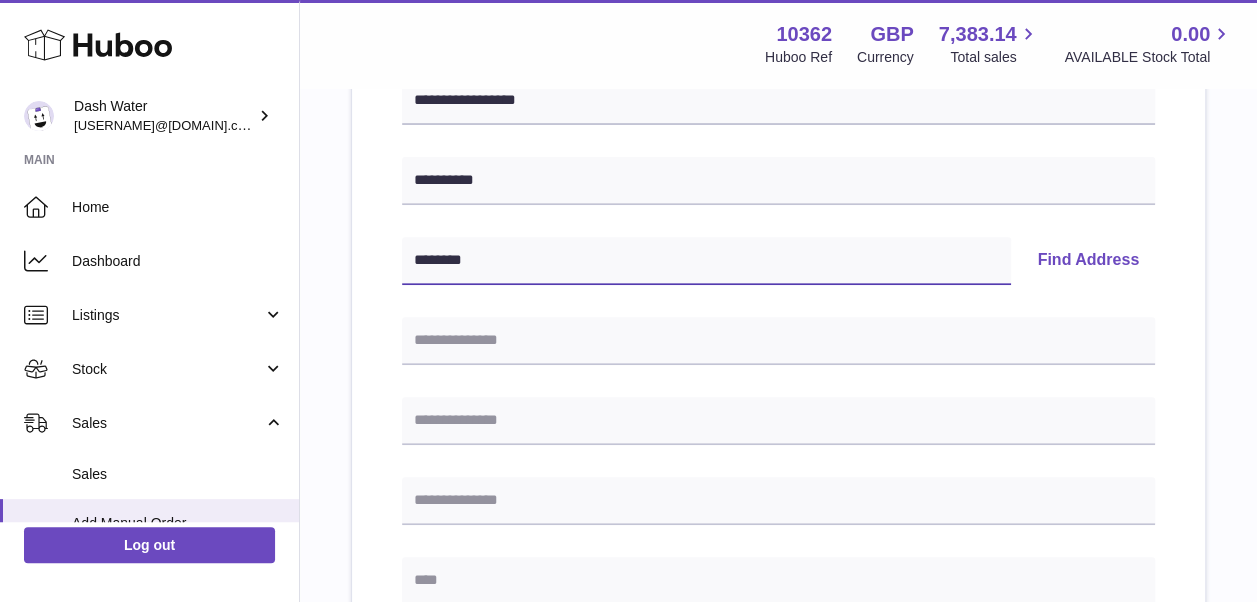 type on "********" 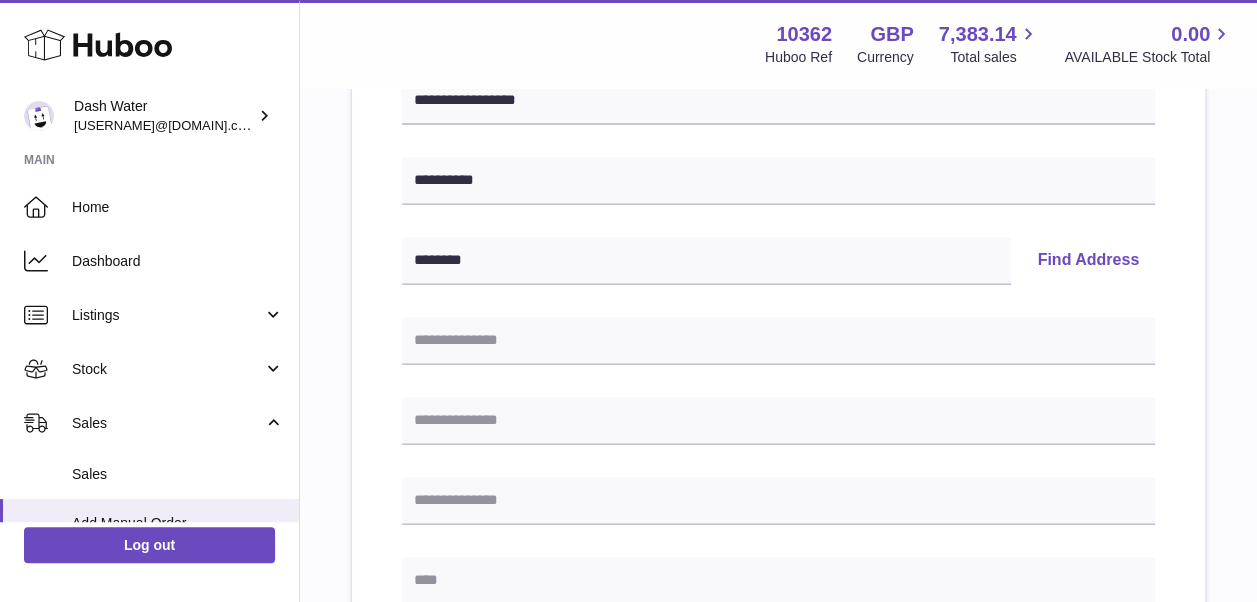 click on "Find Address" at bounding box center [1088, 261] 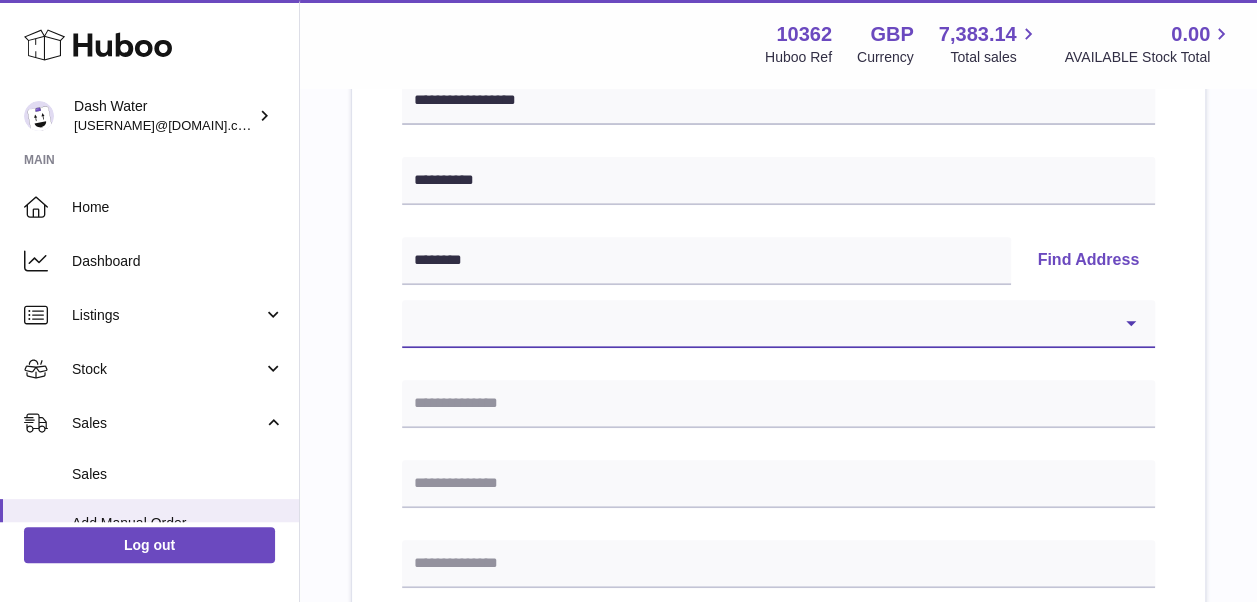 click on "**********" at bounding box center [778, 324] 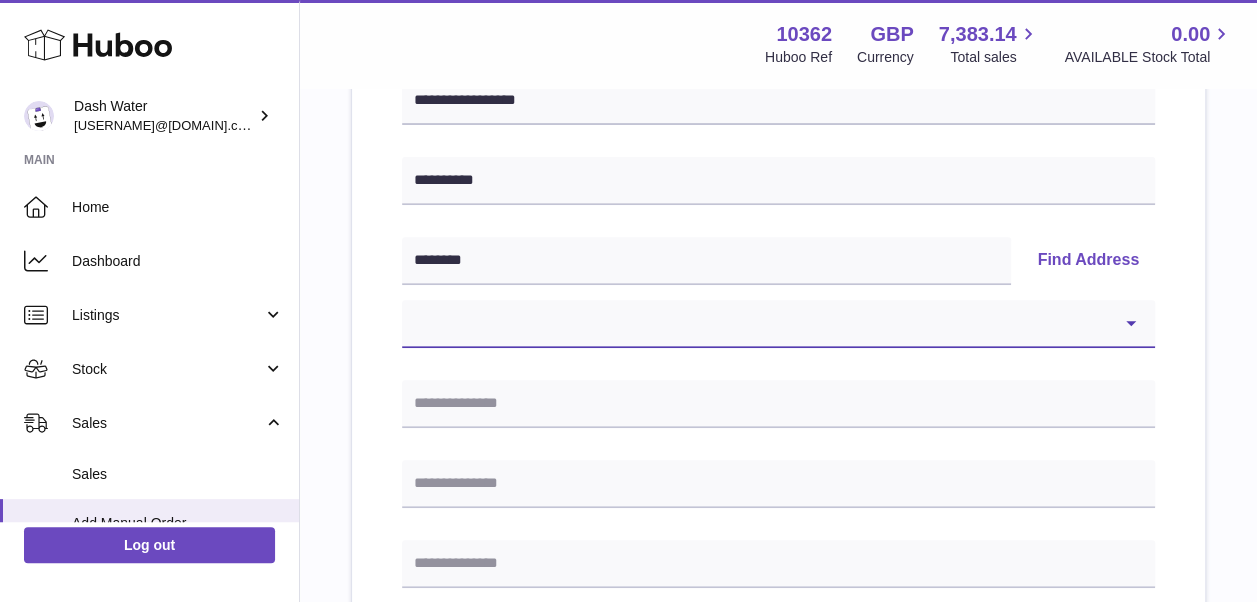 select on "*" 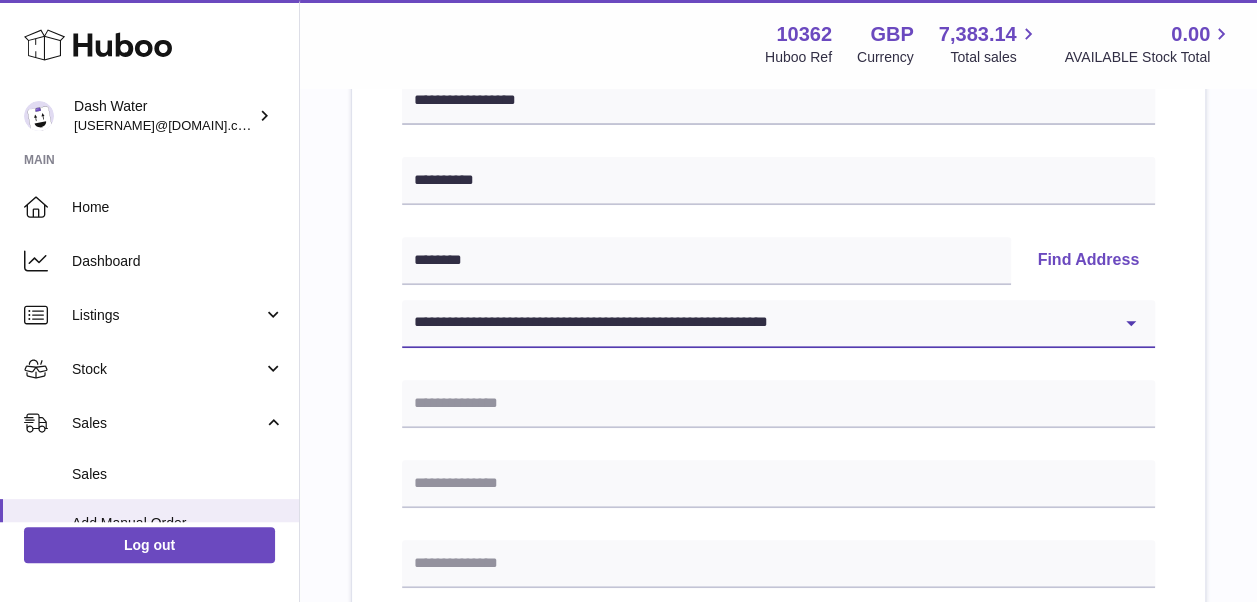 click on "**********" at bounding box center (778, 324) 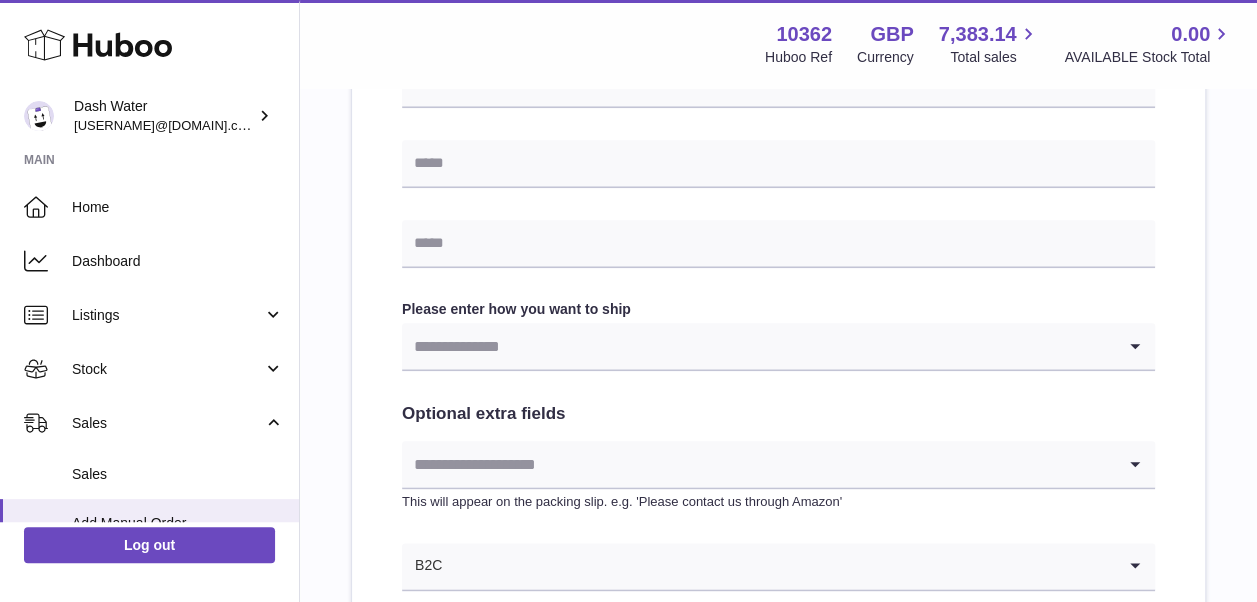 scroll, scrollTop: 900, scrollLeft: 0, axis: vertical 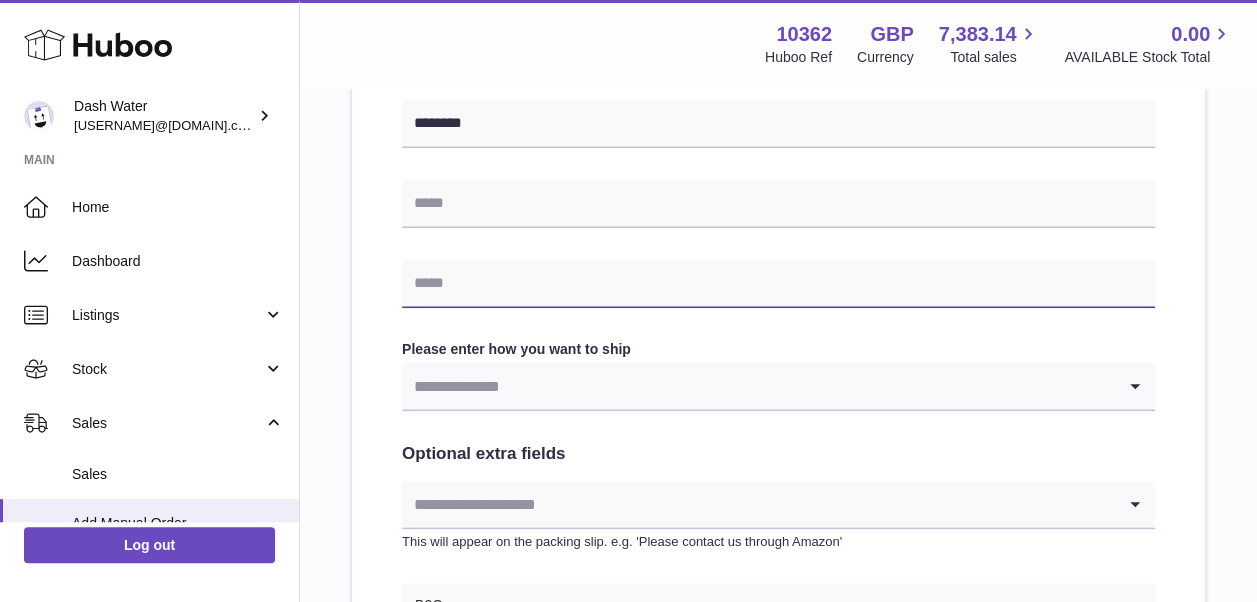 click at bounding box center [778, 284] 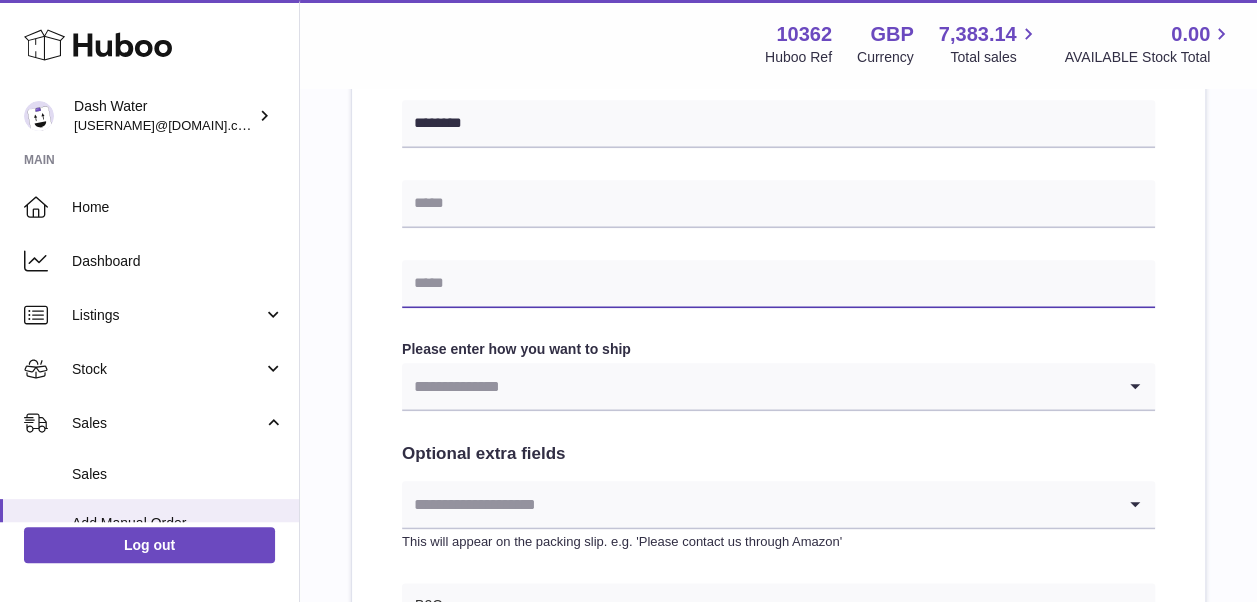 type on "**********" 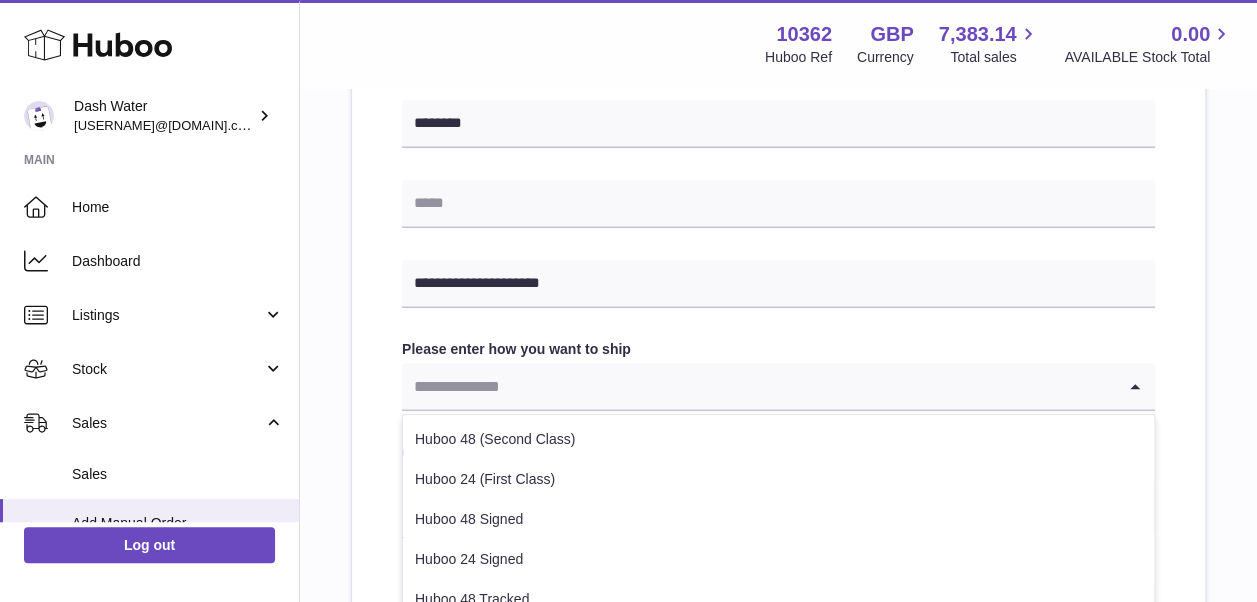 click at bounding box center [758, 386] 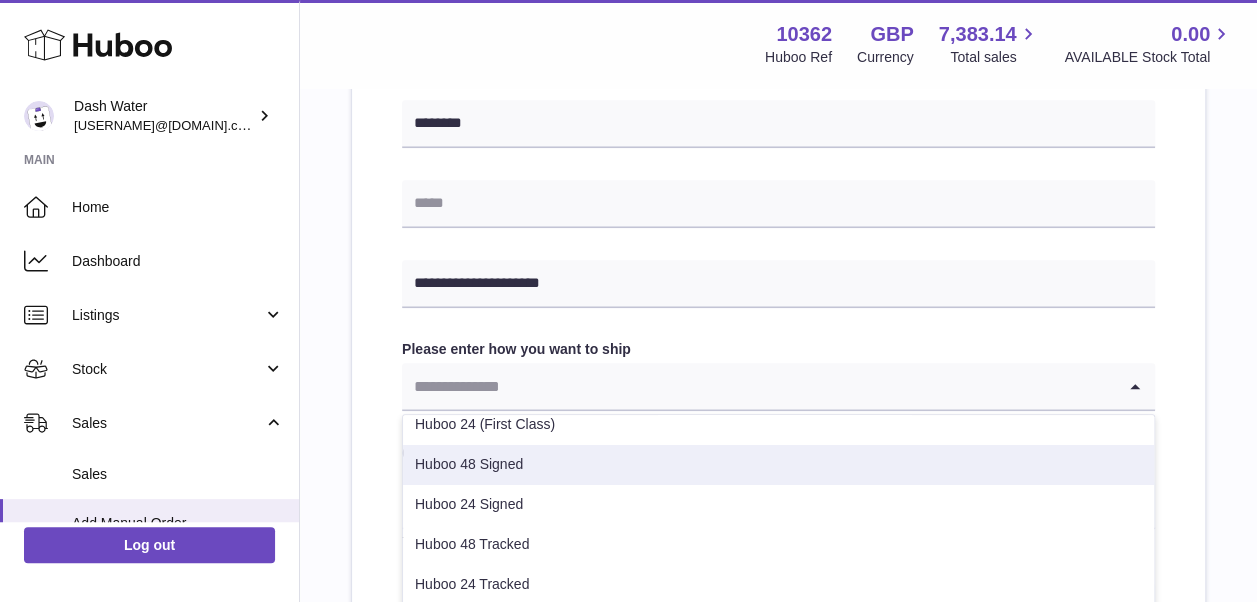 scroll, scrollTop: 141, scrollLeft: 0, axis: vertical 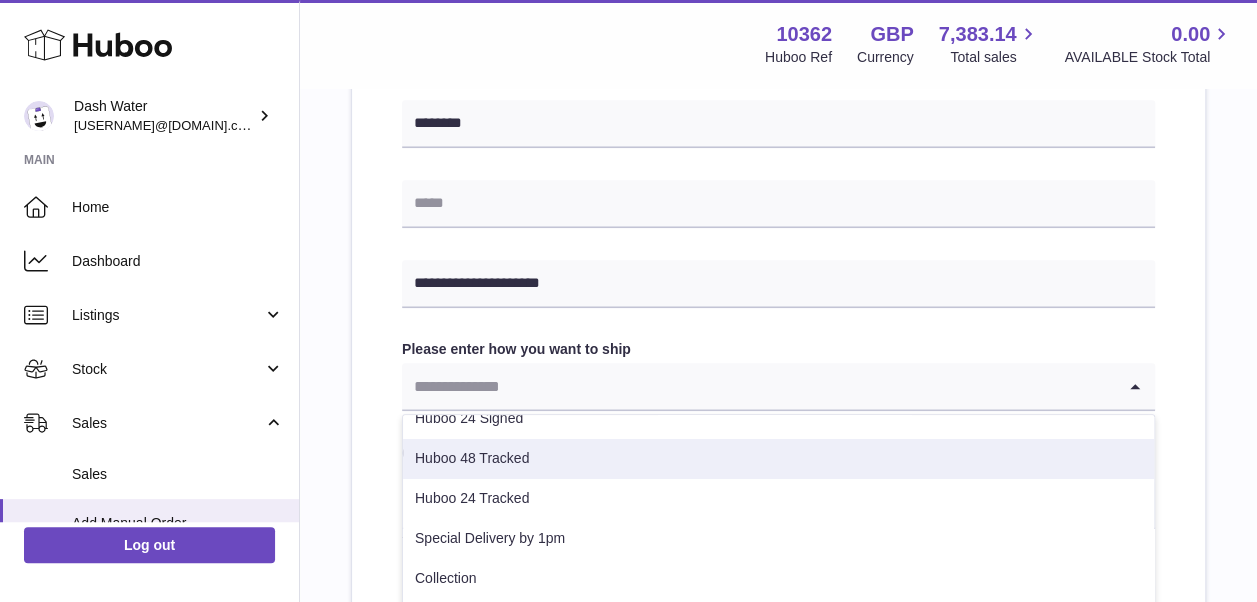 click on "Huboo 48 Tracked" at bounding box center [778, 459] 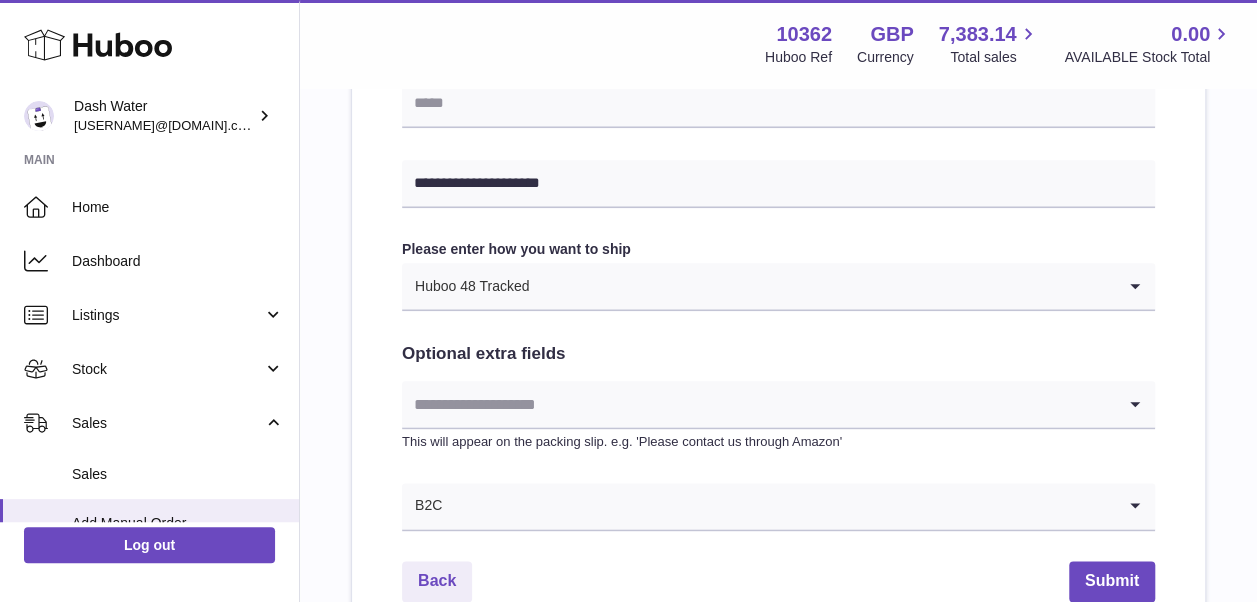 scroll, scrollTop: 1207, scrollLeft: 0, axis: vertical 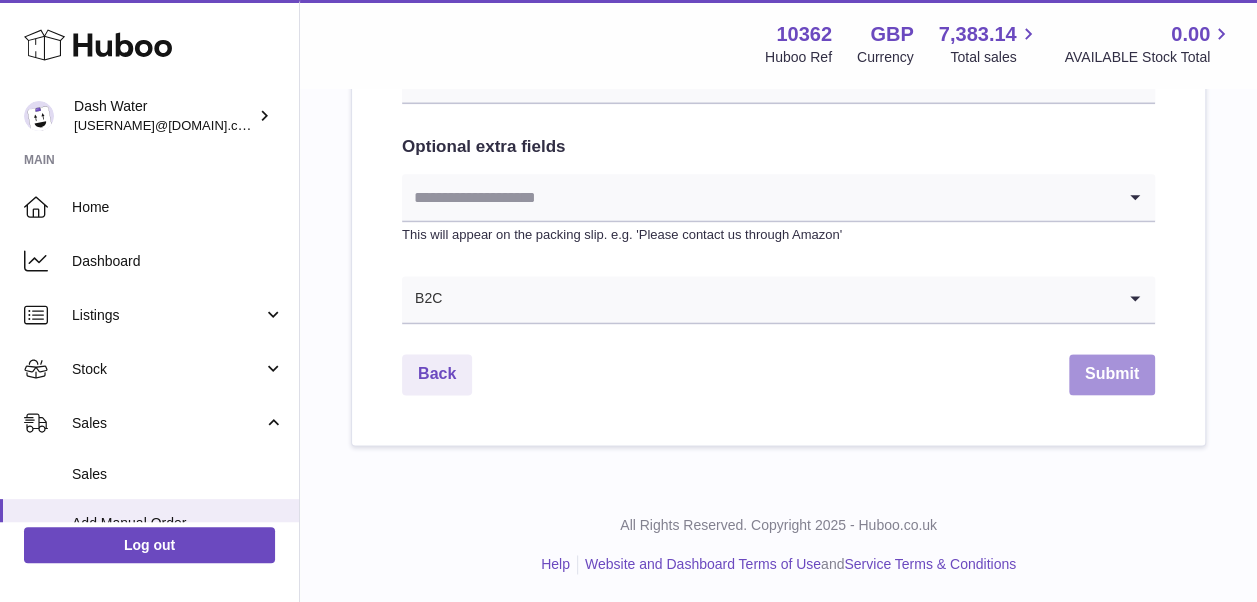 click on "Submit" at bounding box center [1112, 374] 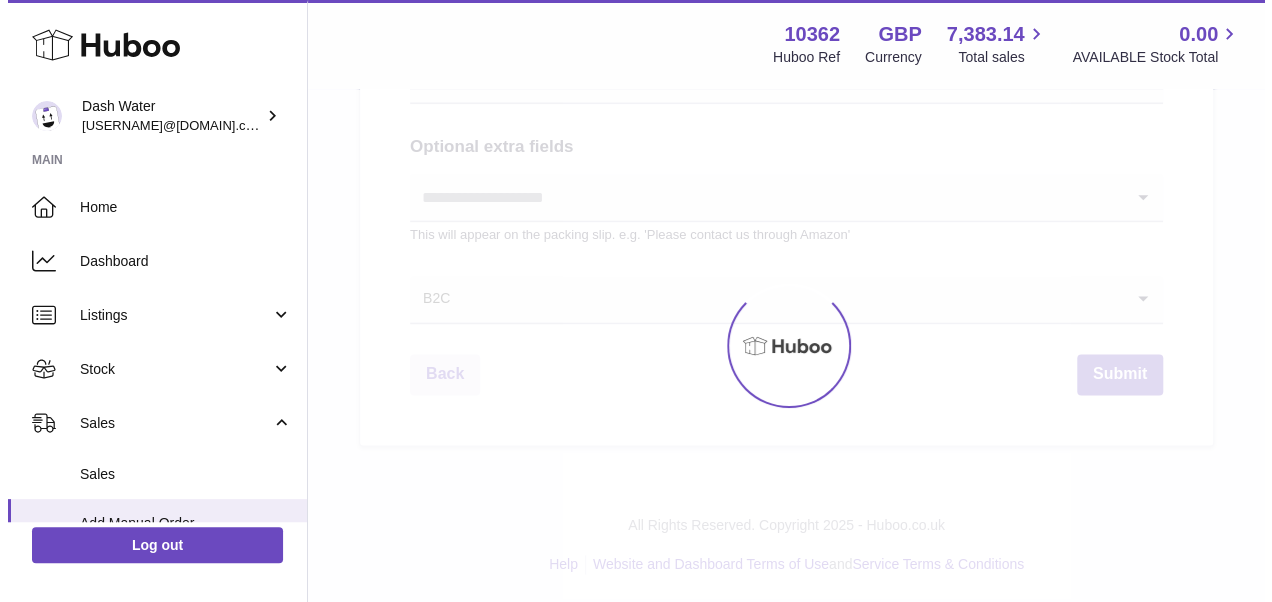 scroll, scrollTop: 0, scrollLeft: 0, axis: both 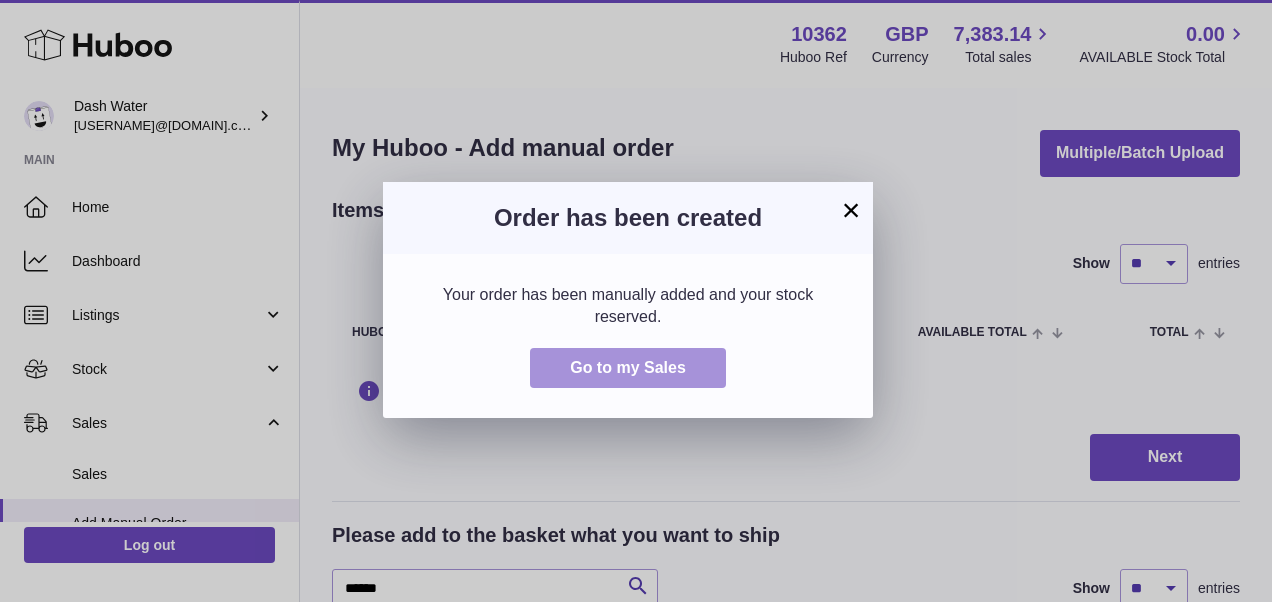 click on "Go to my Sales" at bounding box center [628, 368] 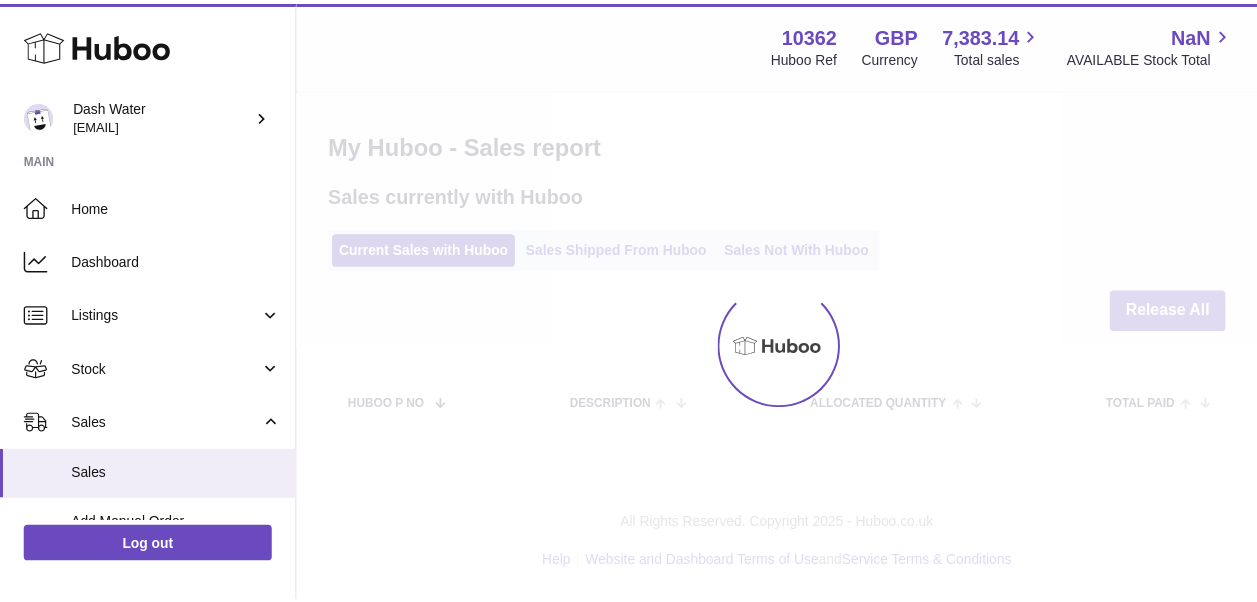 scroll, scrollTop: 0, scrollLeft: 0, axis: both 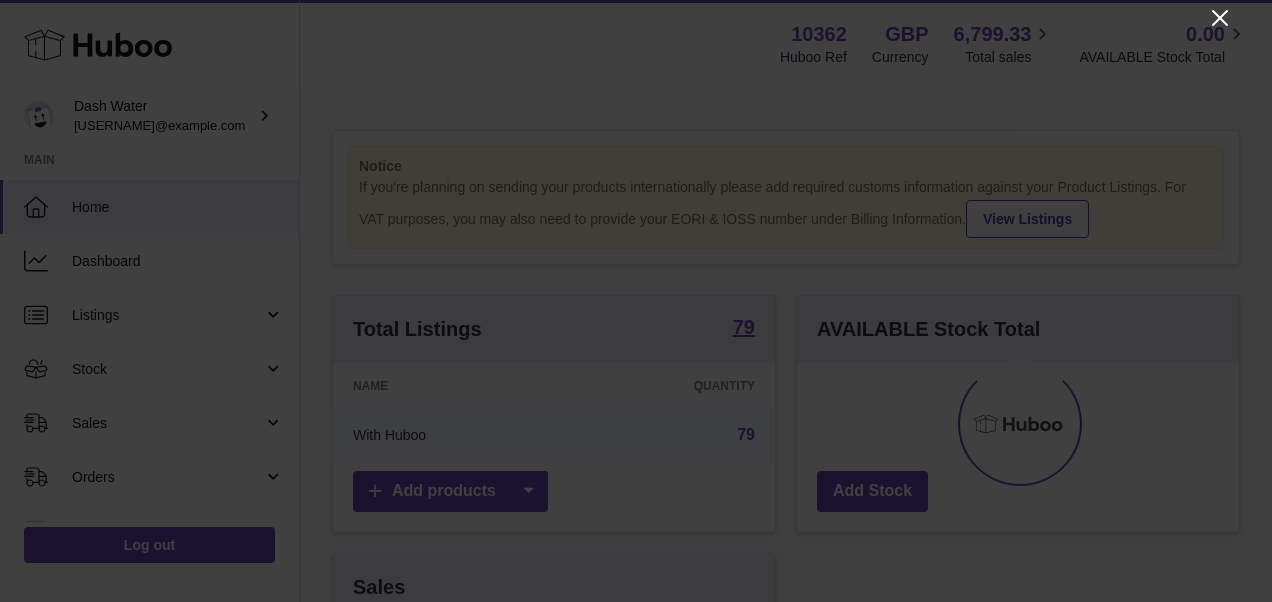 click 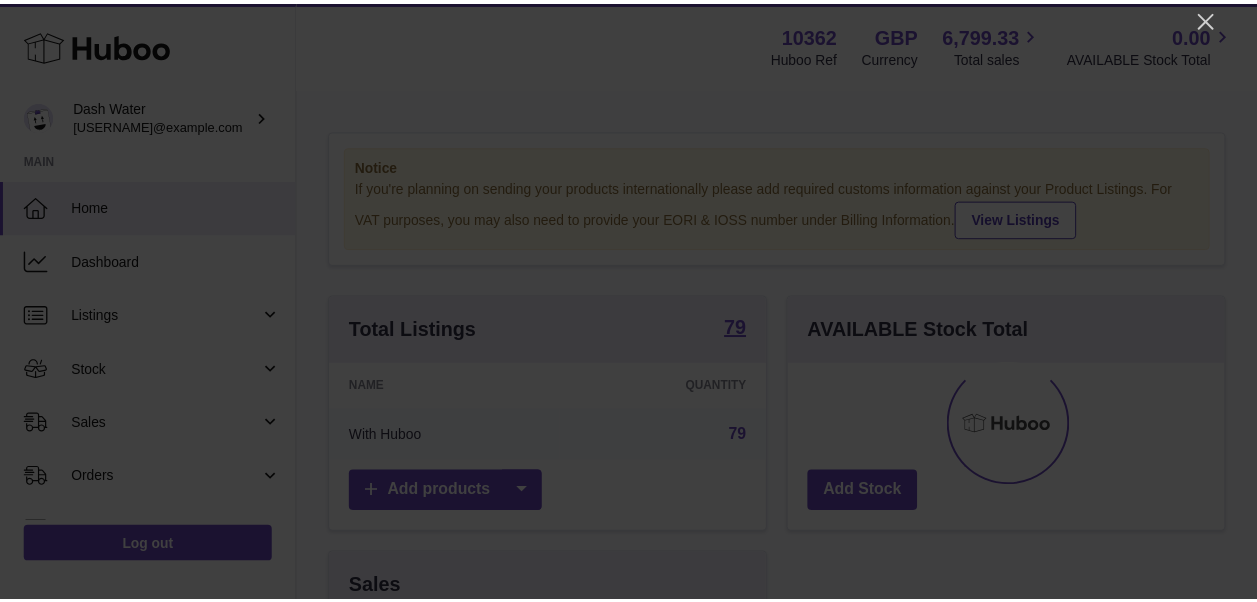 scroll, scrollTop: 312, scrollLeft: 434, axis: both 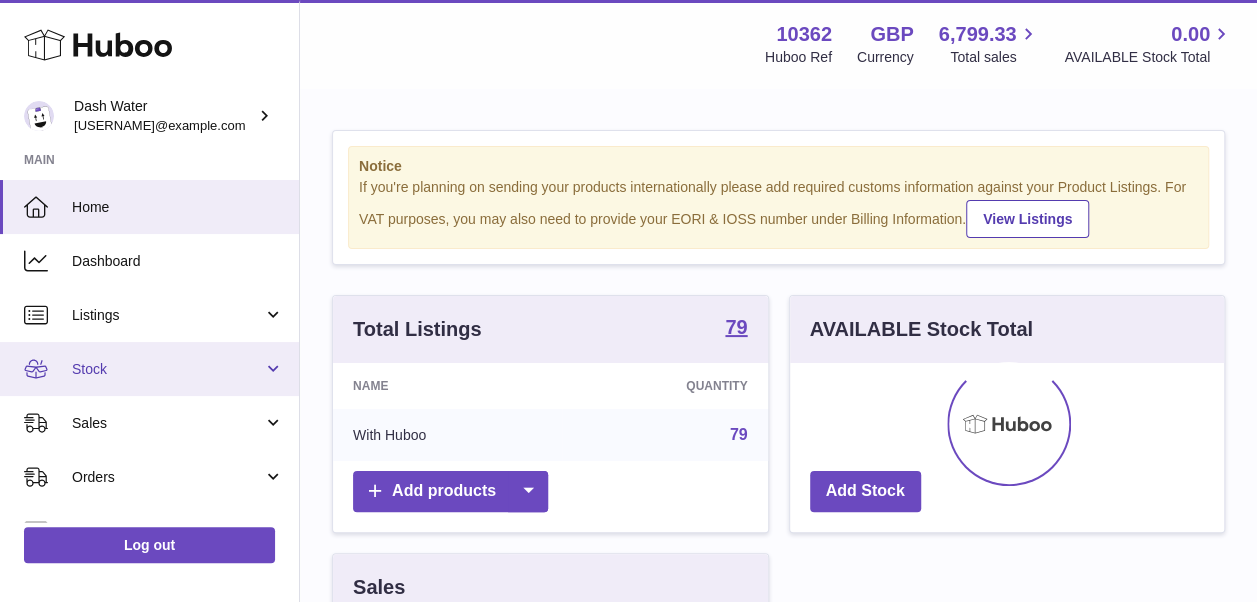click on "Stock" at bounding box center (167, 369) 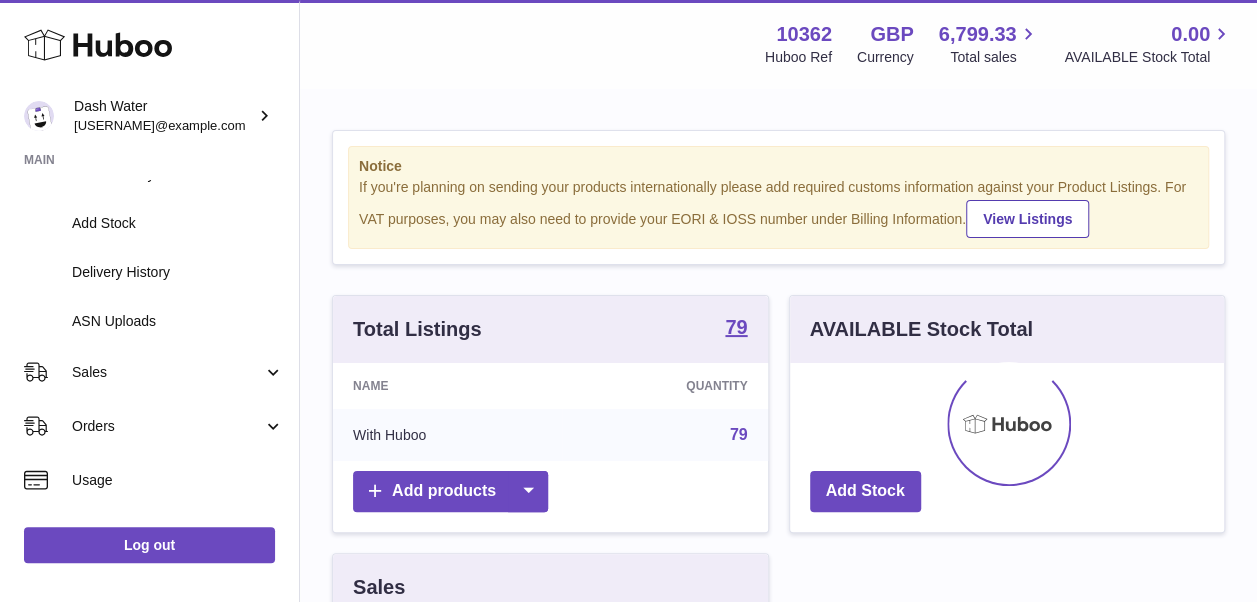 scroll, scrollTop: 300, scrollLeft: 0, axis: vertical 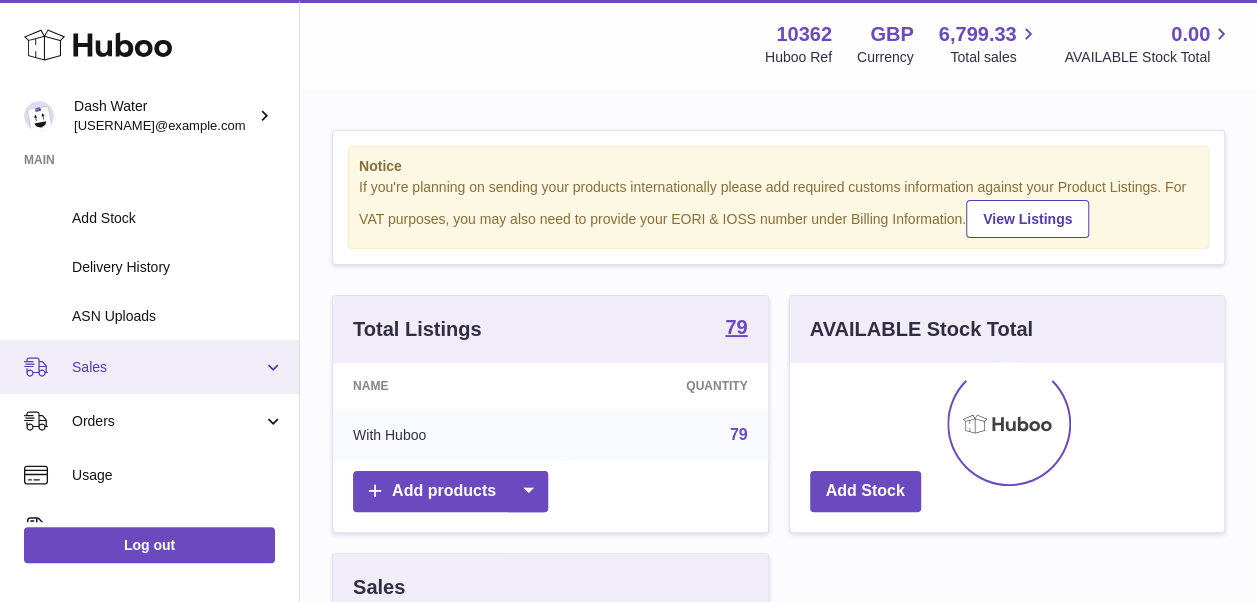 click on "Sales" at bounding box center [167, 367] 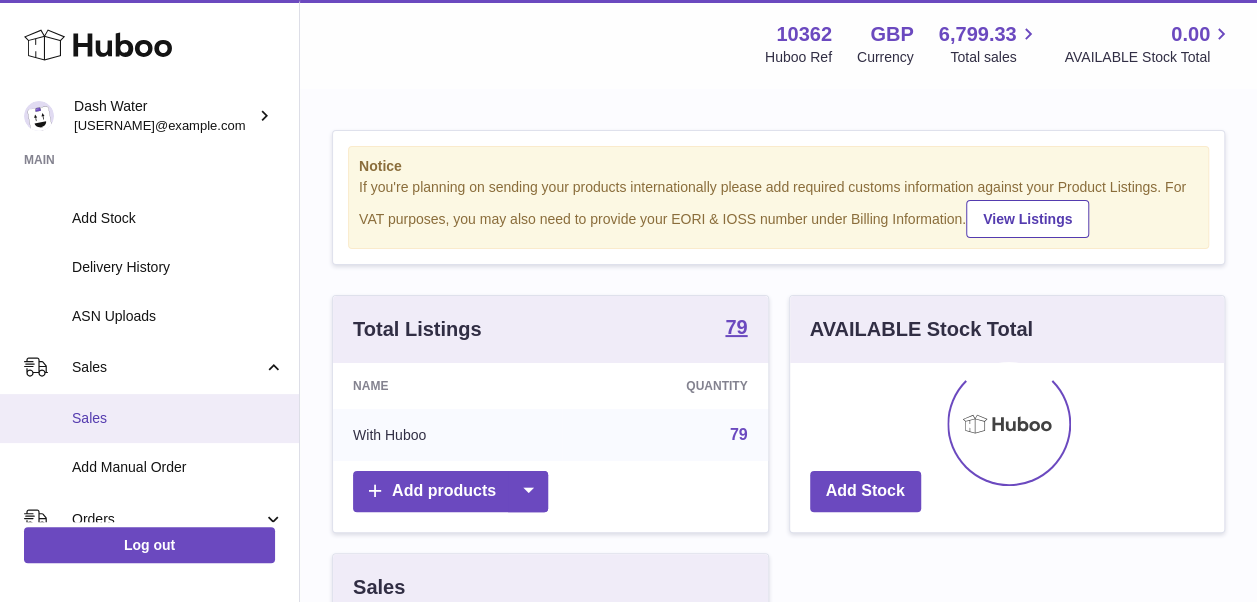click on "Sales" at bounding box center (178, 418) 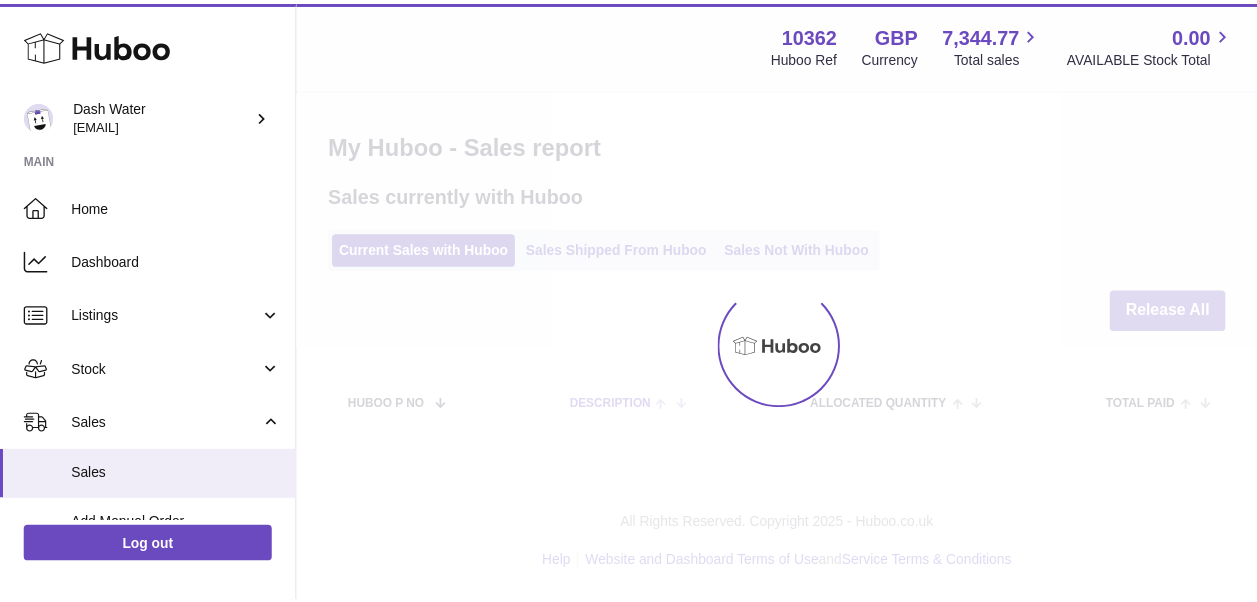 scroll, scrollTop: 0, scrollLeft: 0, axis: both 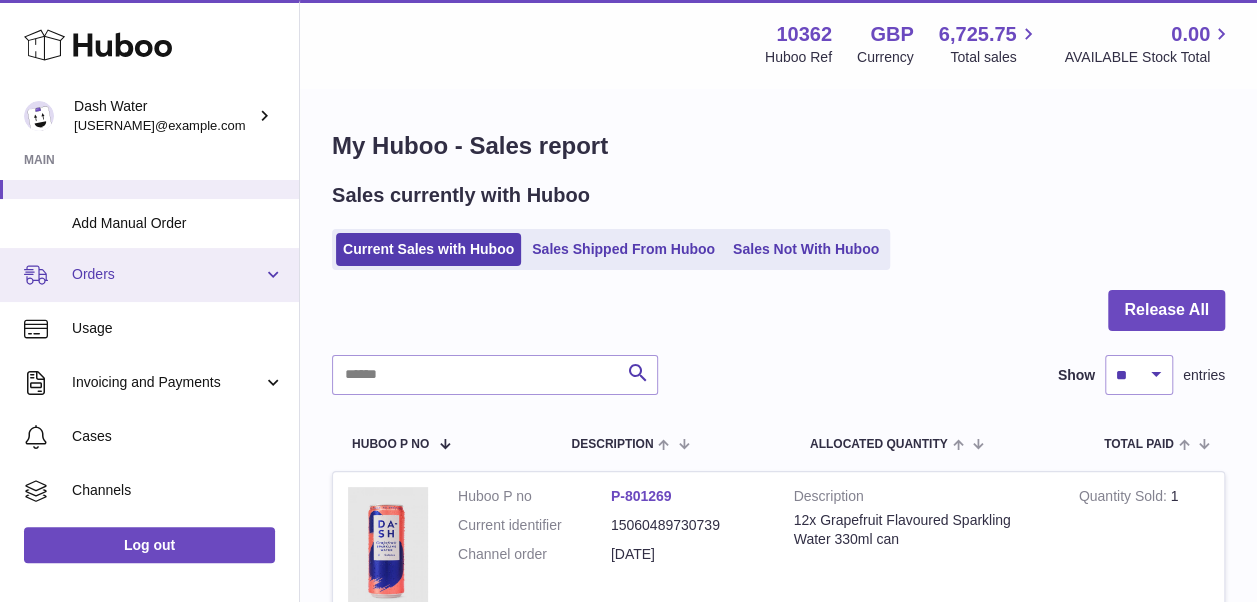 click on "Orders" at bounding box center [167, 274] 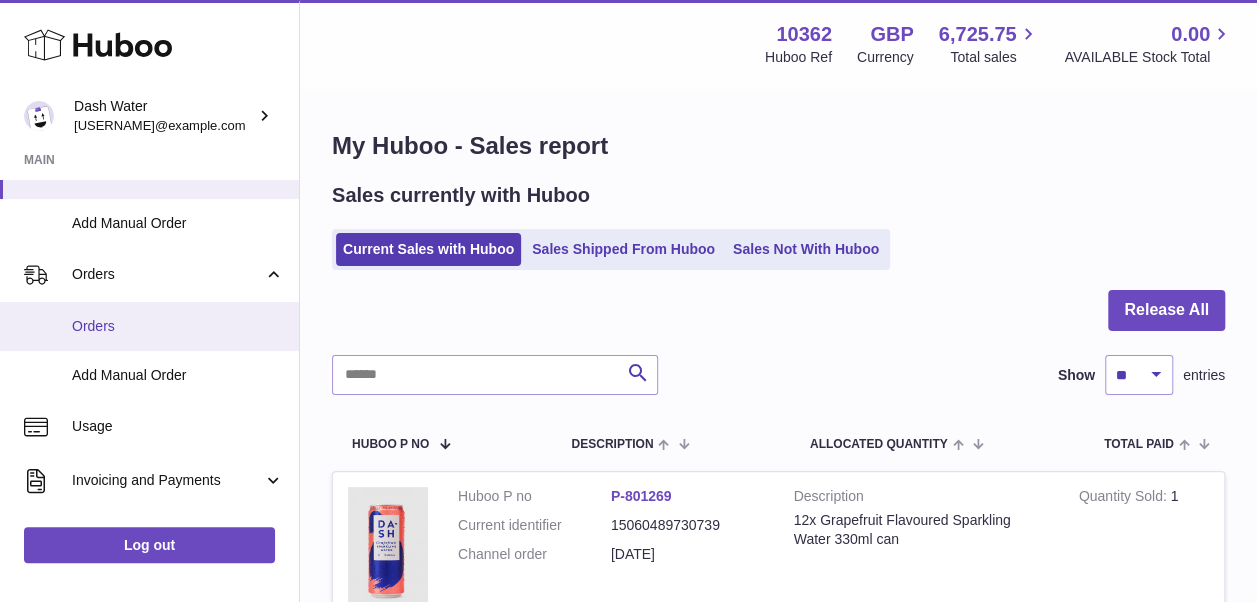 click on "Orders" at bounding box center [149, 326] 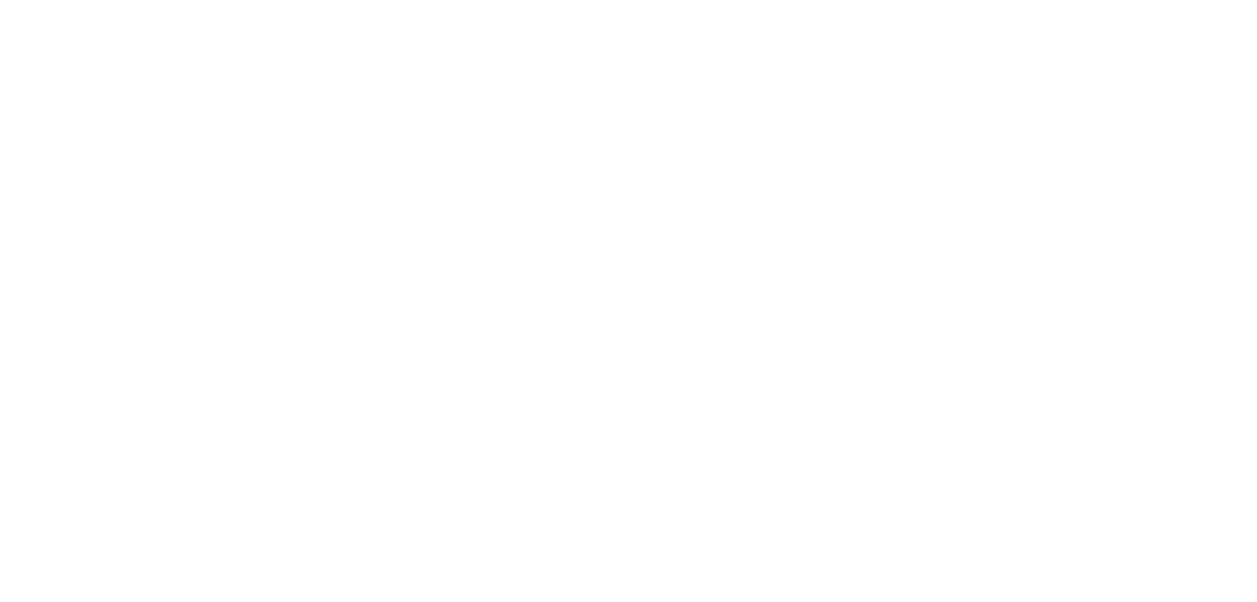 scroll, scrollTop: 0, scrollLeft: 0, axis: both 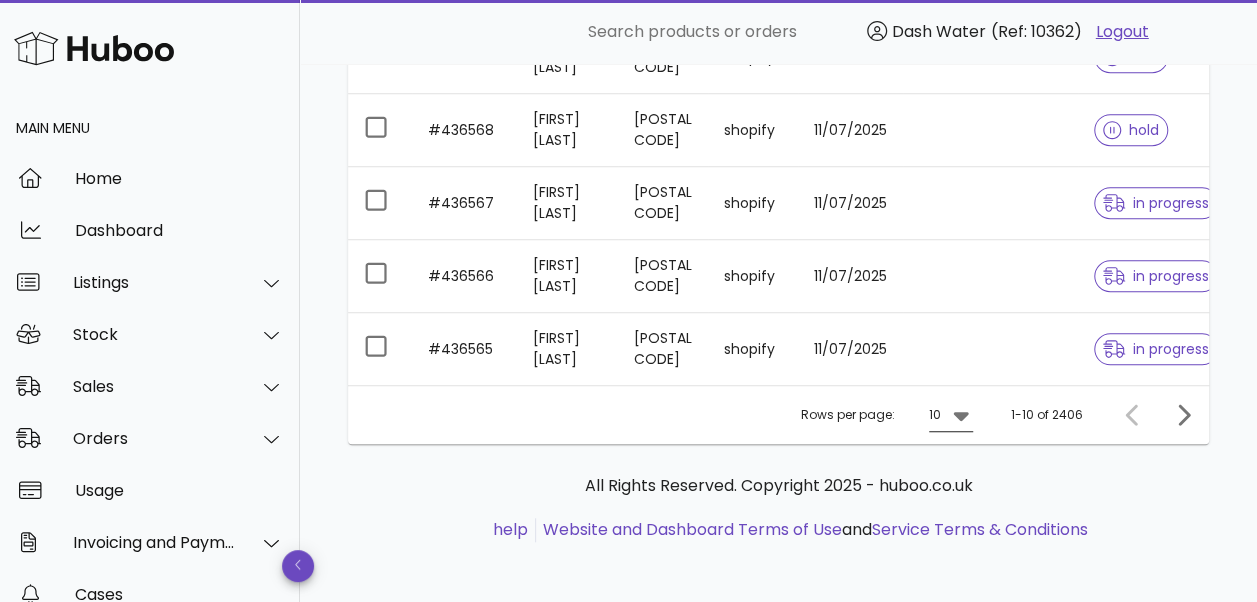 click 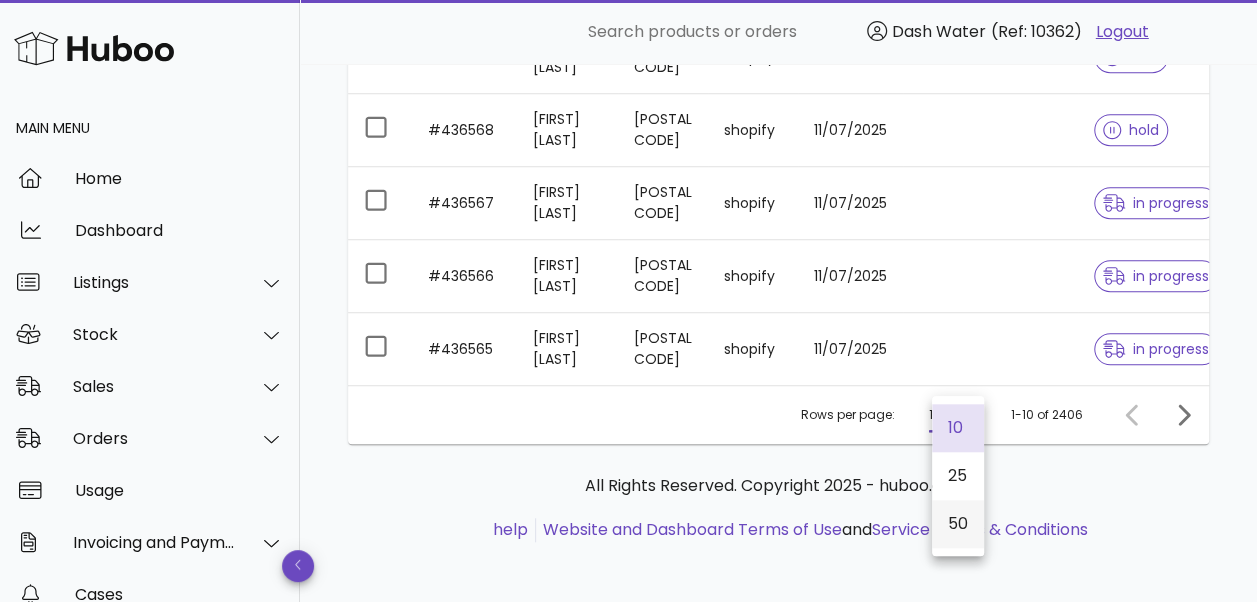 click on "50" at bounding box center [958, 524] 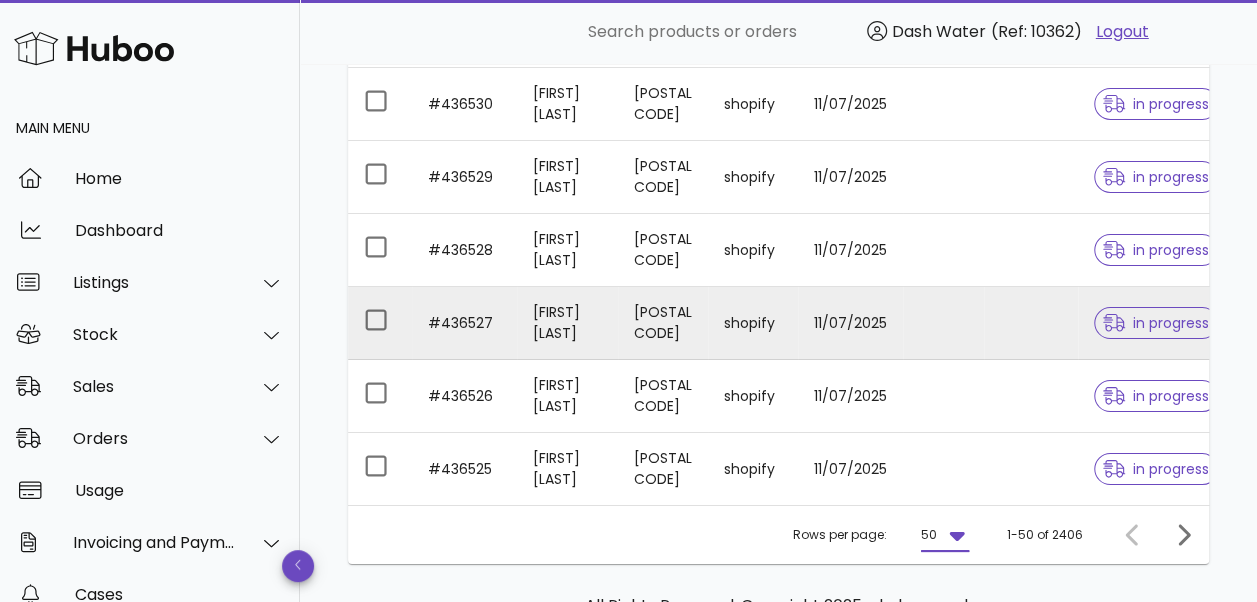 scroll, scrollTop: 3632, scrollLeft: 0, axis: vertical 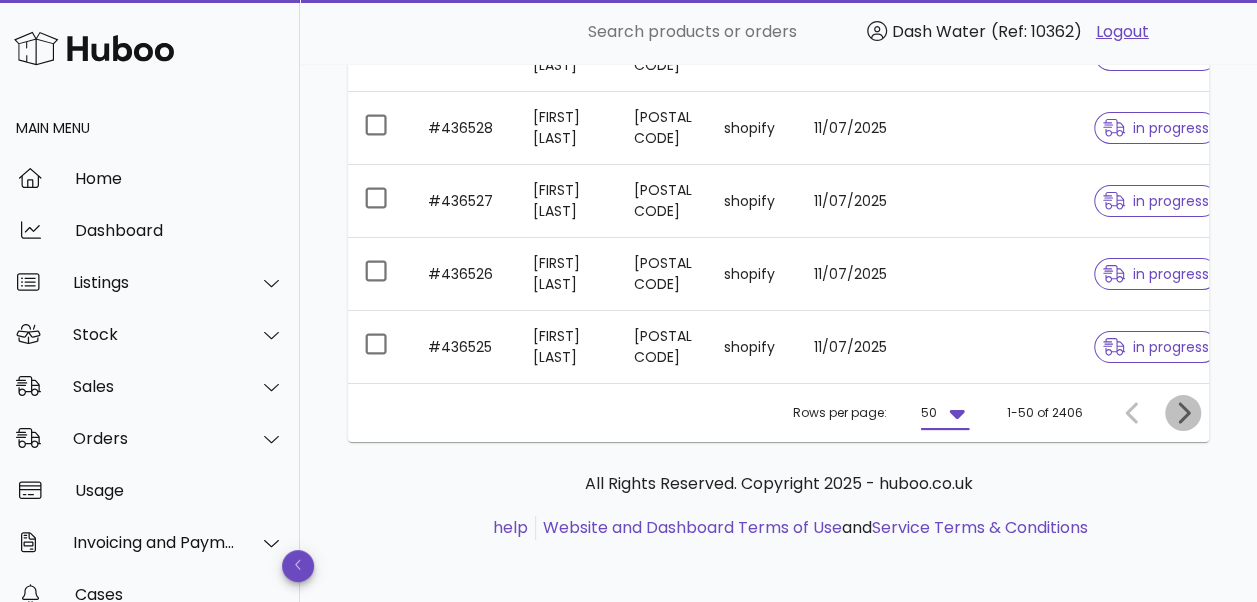 click 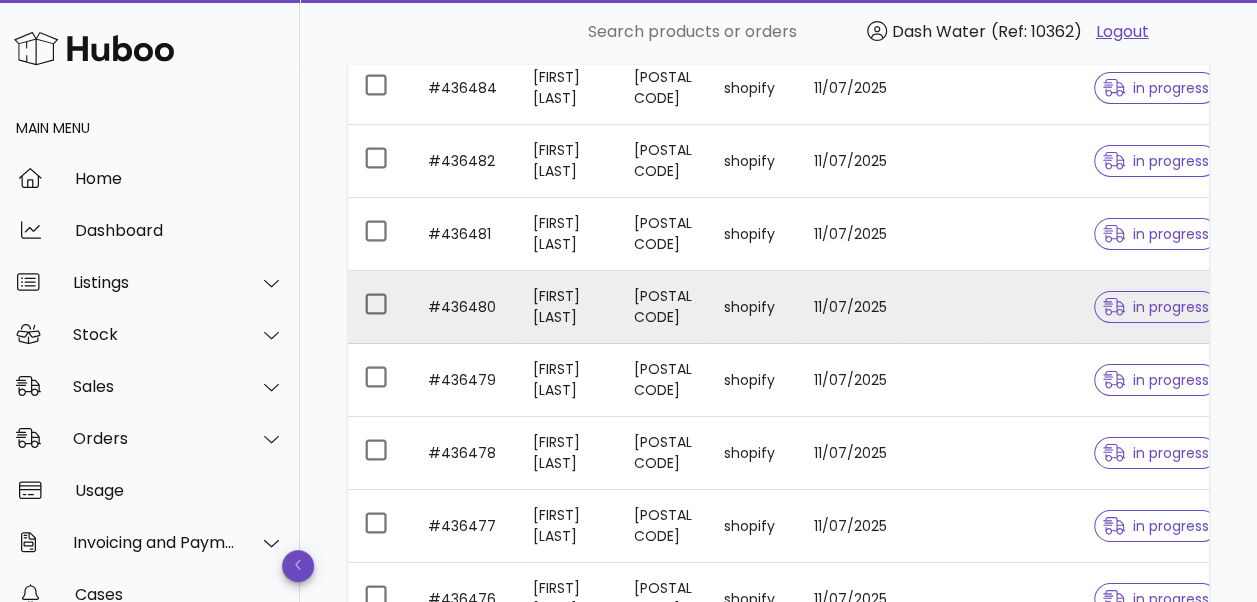 scroll, scrollTop: 3632, scrollLeft: 0, axis: vertical 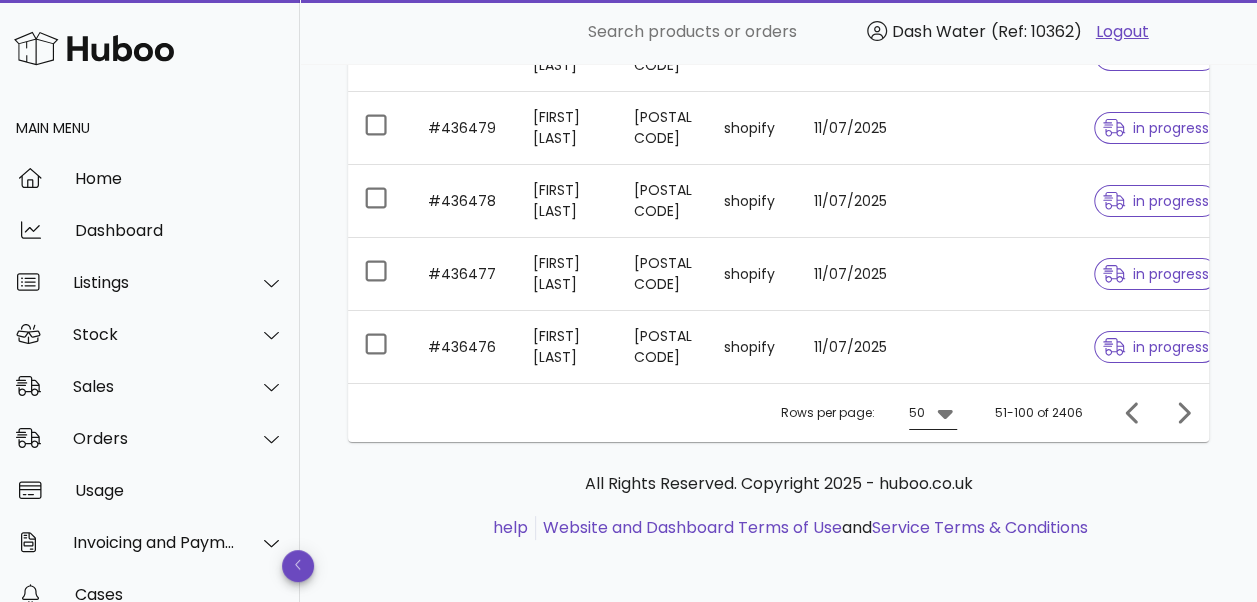 click 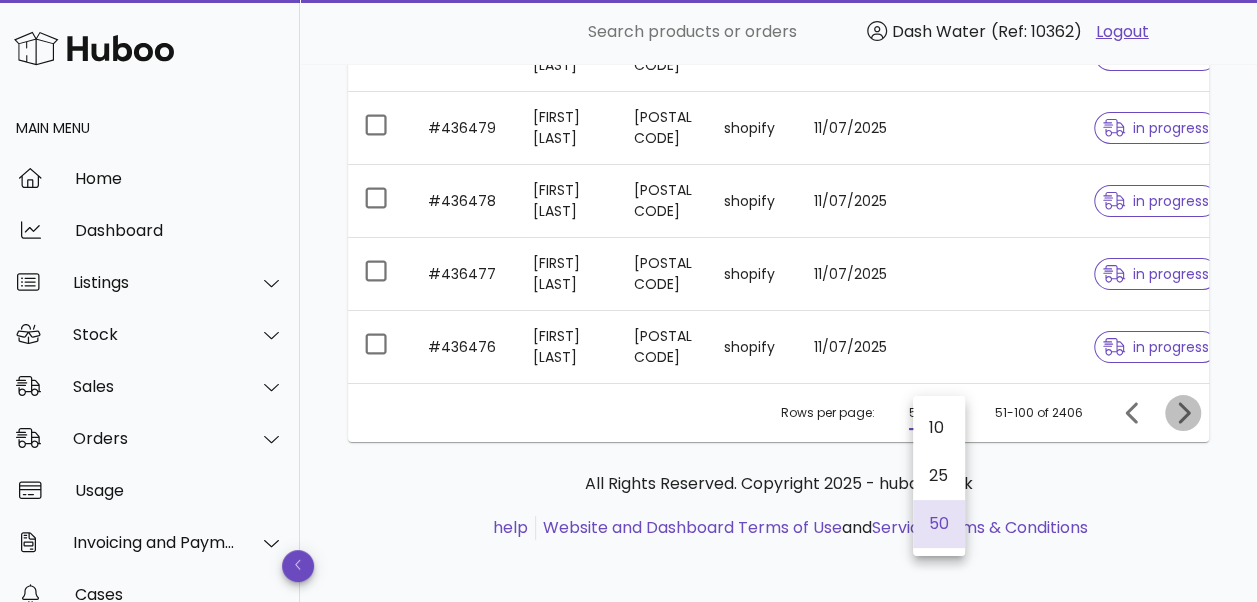 click 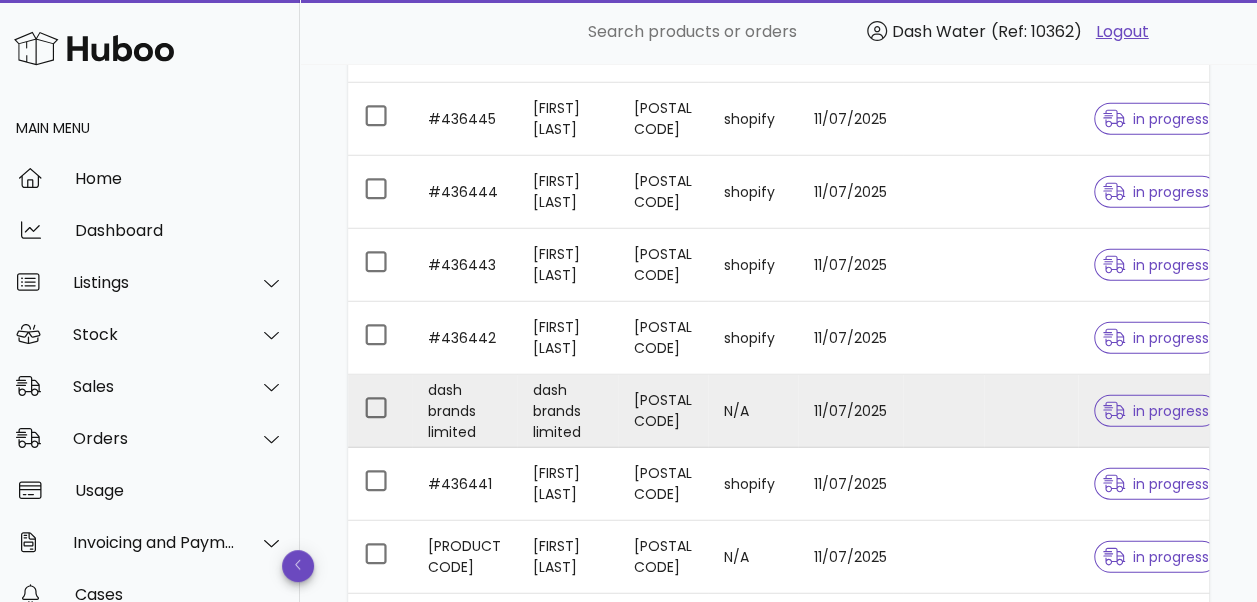 scroll, scrollTop: 2500, scrollLeft: 0, axis: vertical 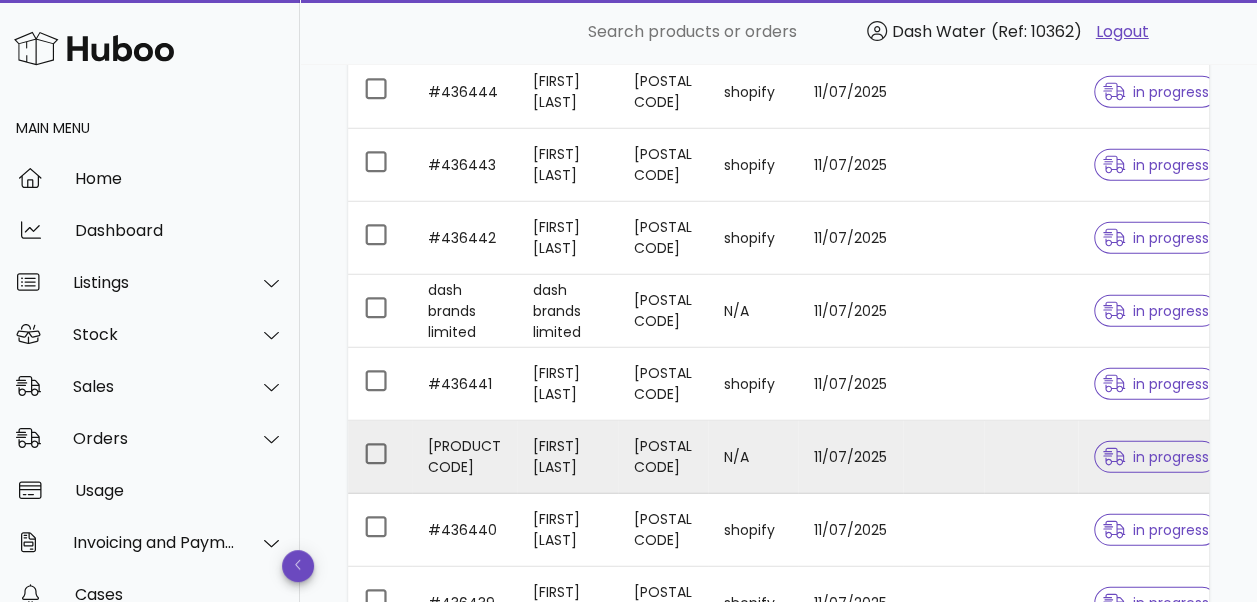 click on "[PRODUCT CODE]" at bounding box center [464, 457] 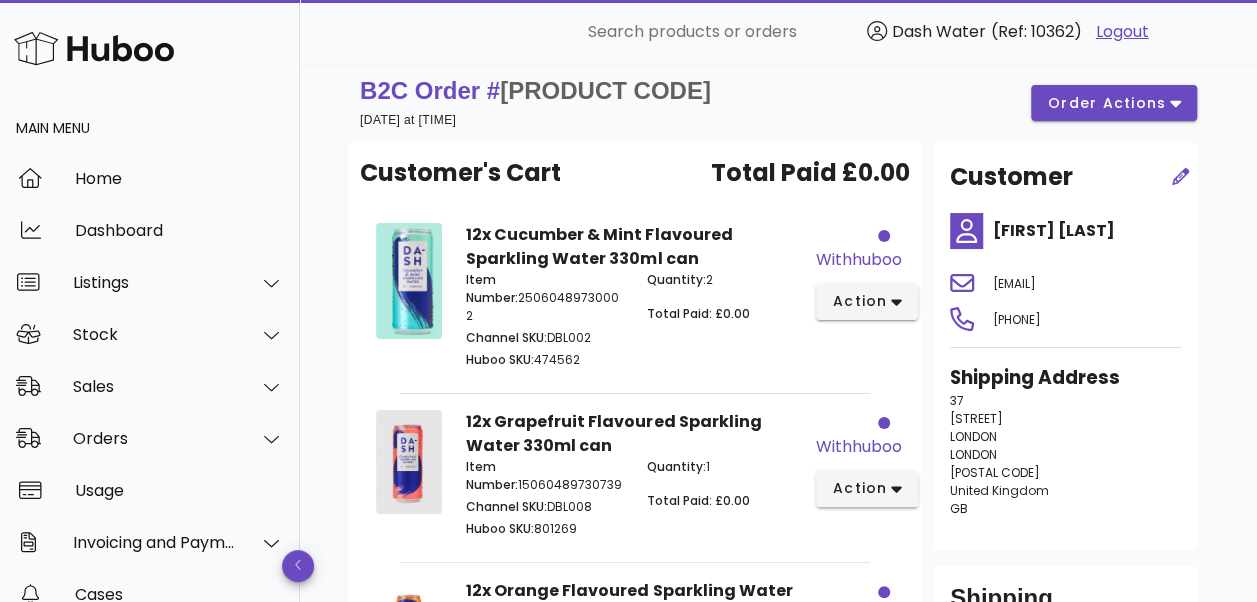 scroll, scrollTop: 0, scrollLeft: 0, axis: both 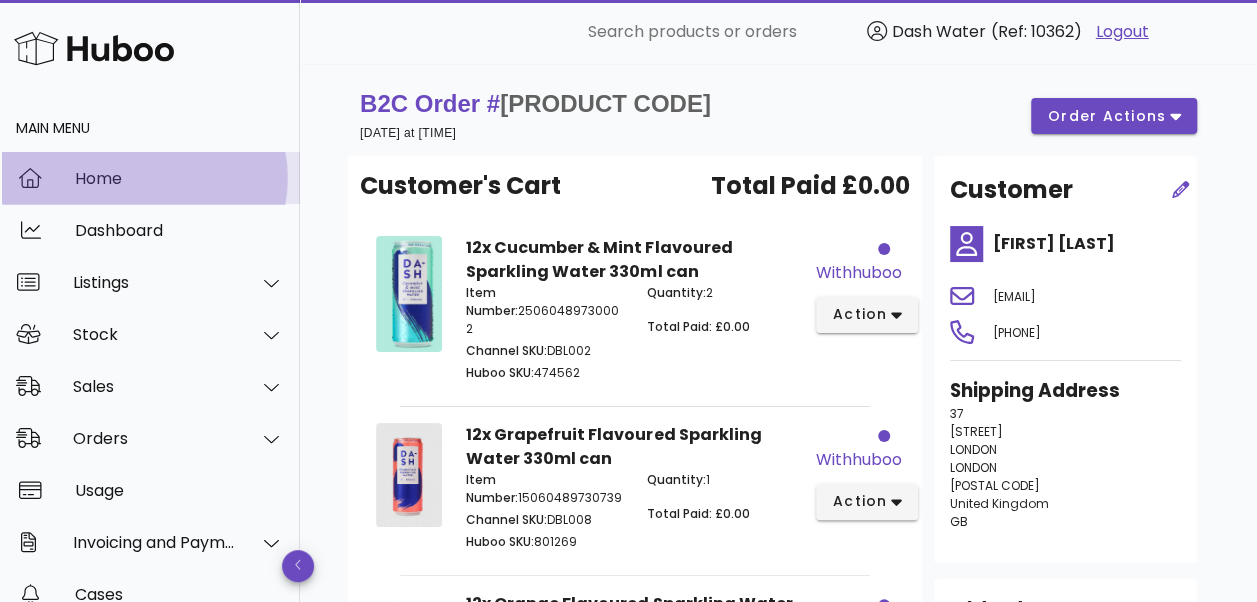 click on "Home" at bounding box center [179, 178] 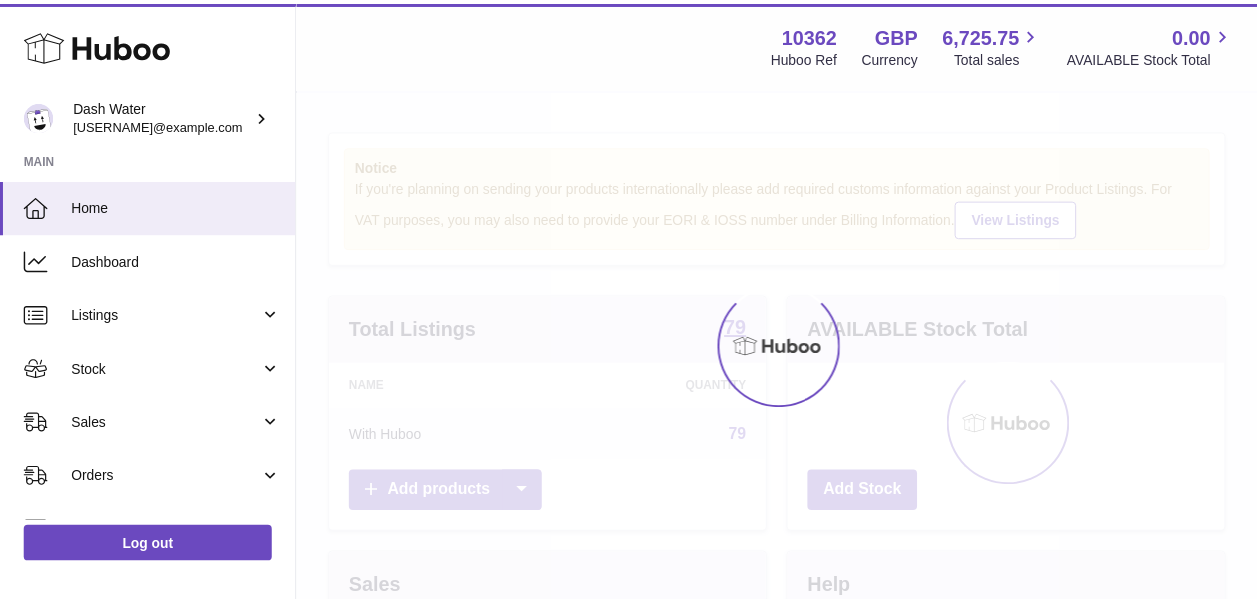 scroll, scrollTop: 0, scrollLeft: 0, axis: both 